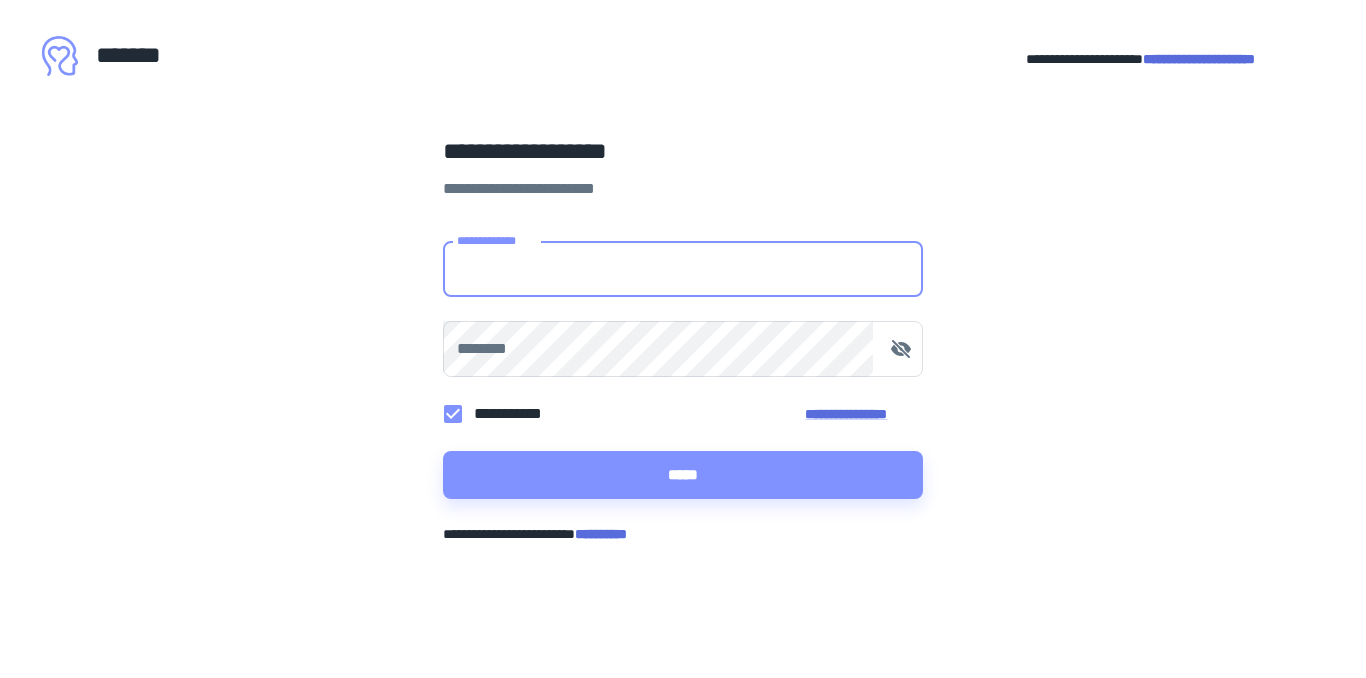 scroll, scrollTop: 0, scrollLeft: 0, axis: both 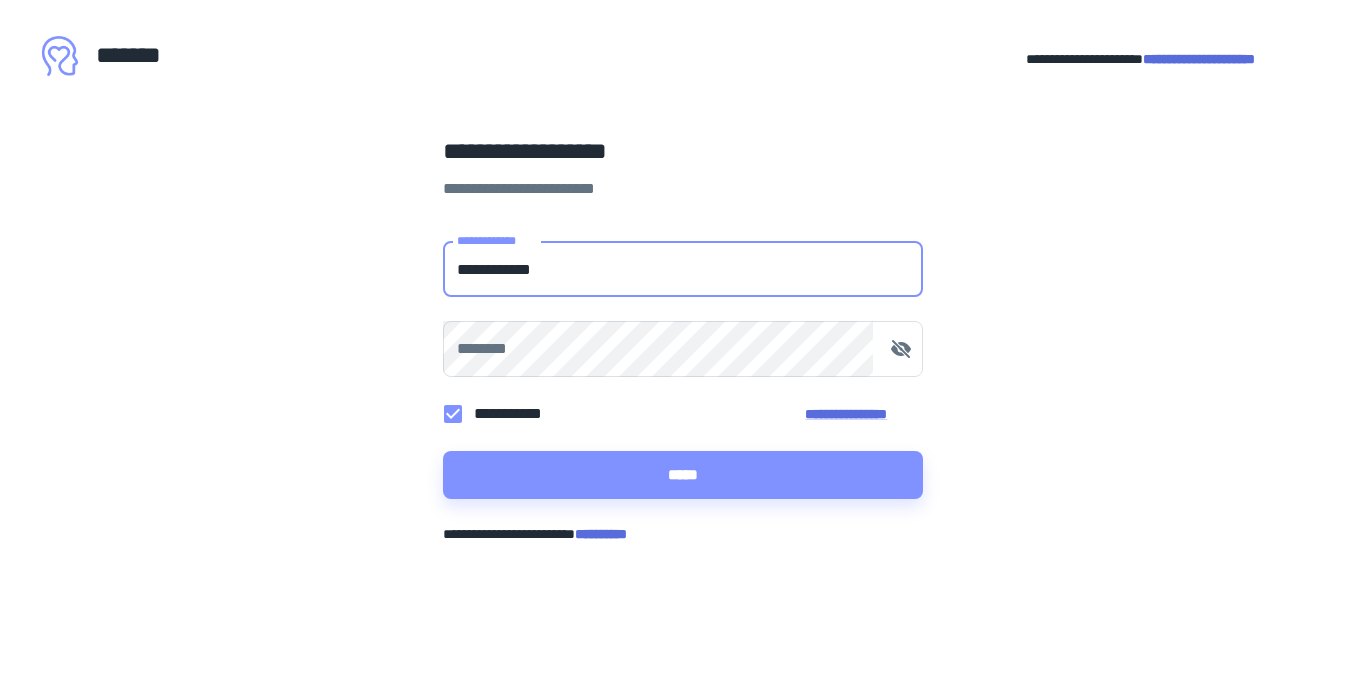 type on "**********" 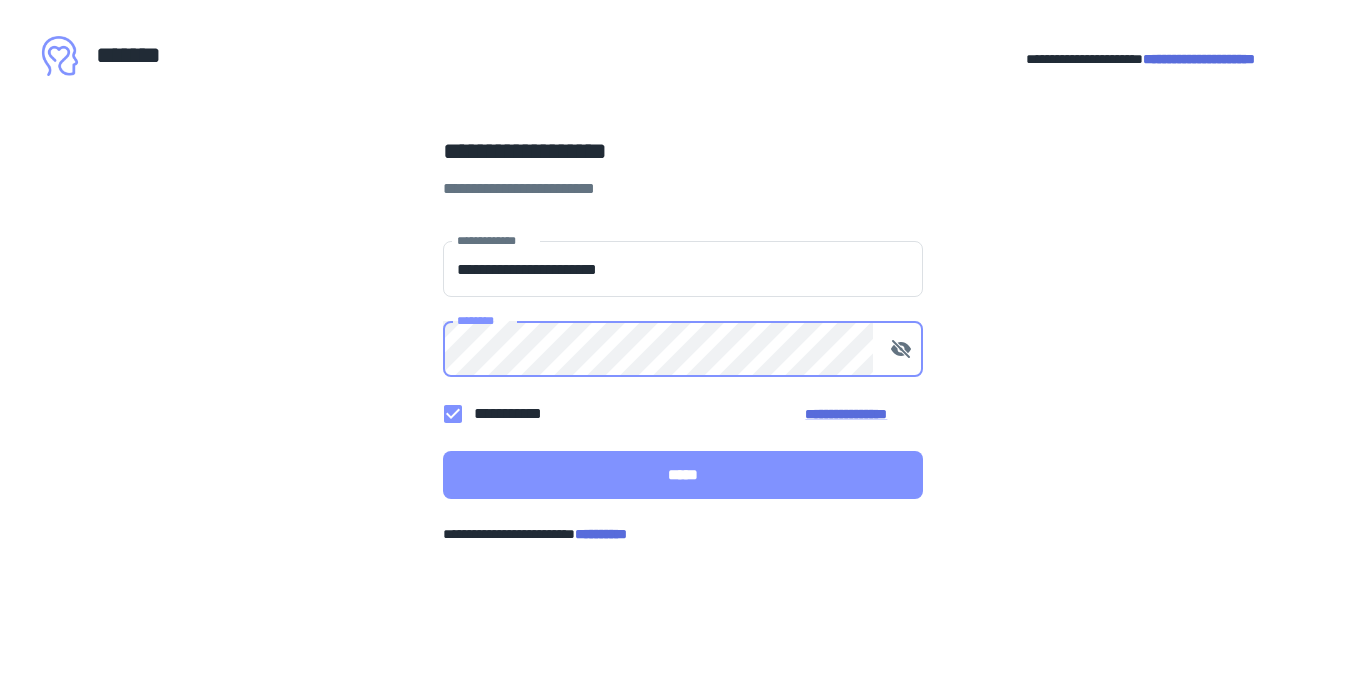 click on "*****" at bounding box center (683, 475) 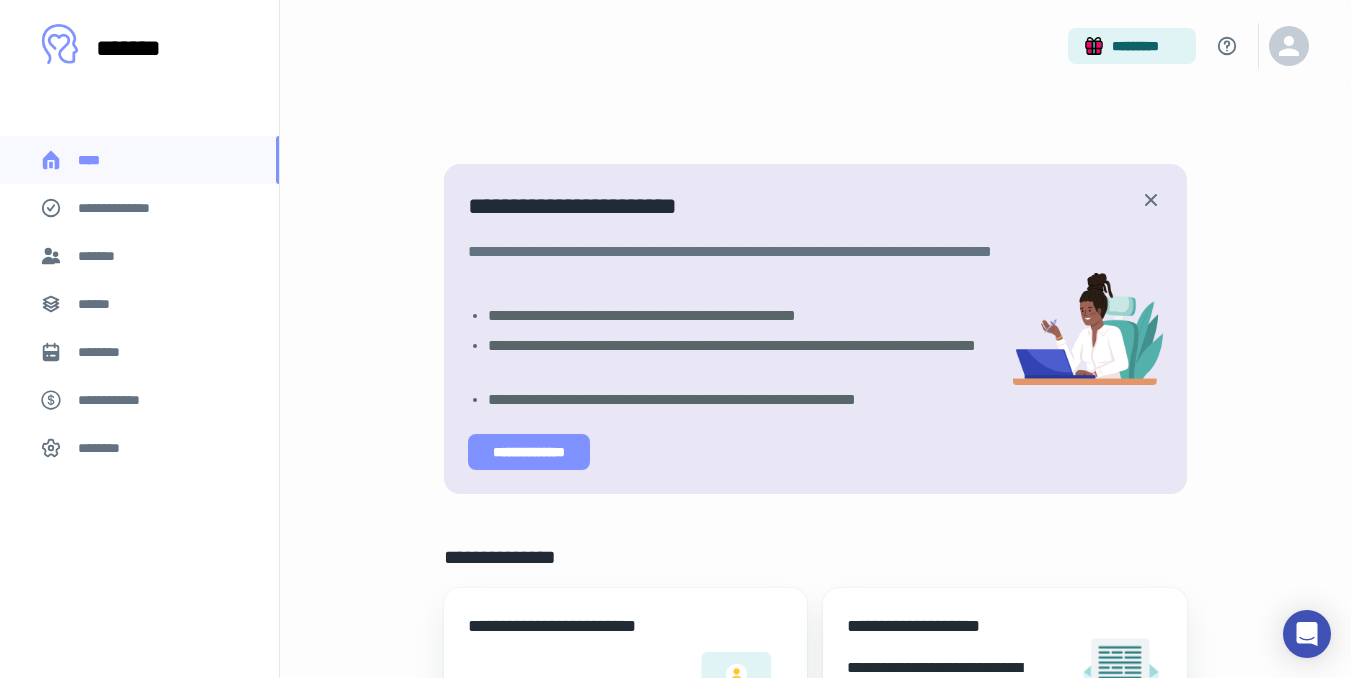 click on "**********" at bounding box center (529, 452) 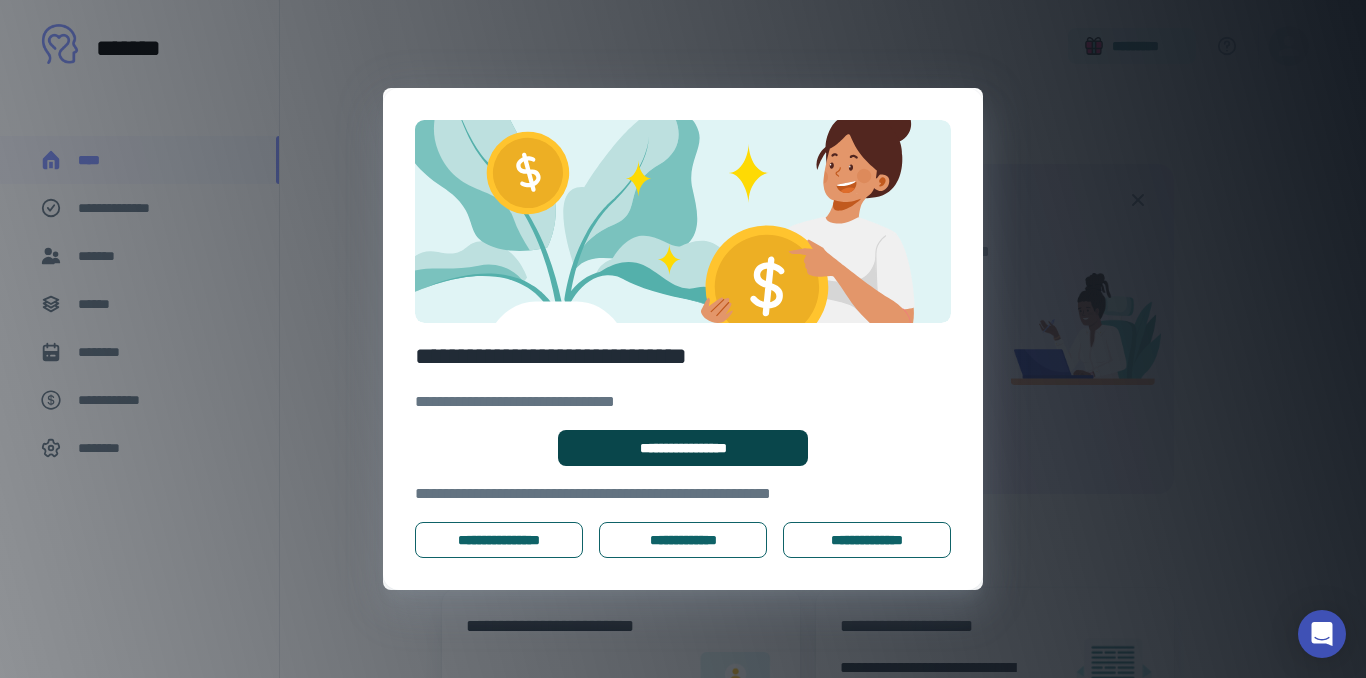 click on "**********" at bounding box center (683, 448) 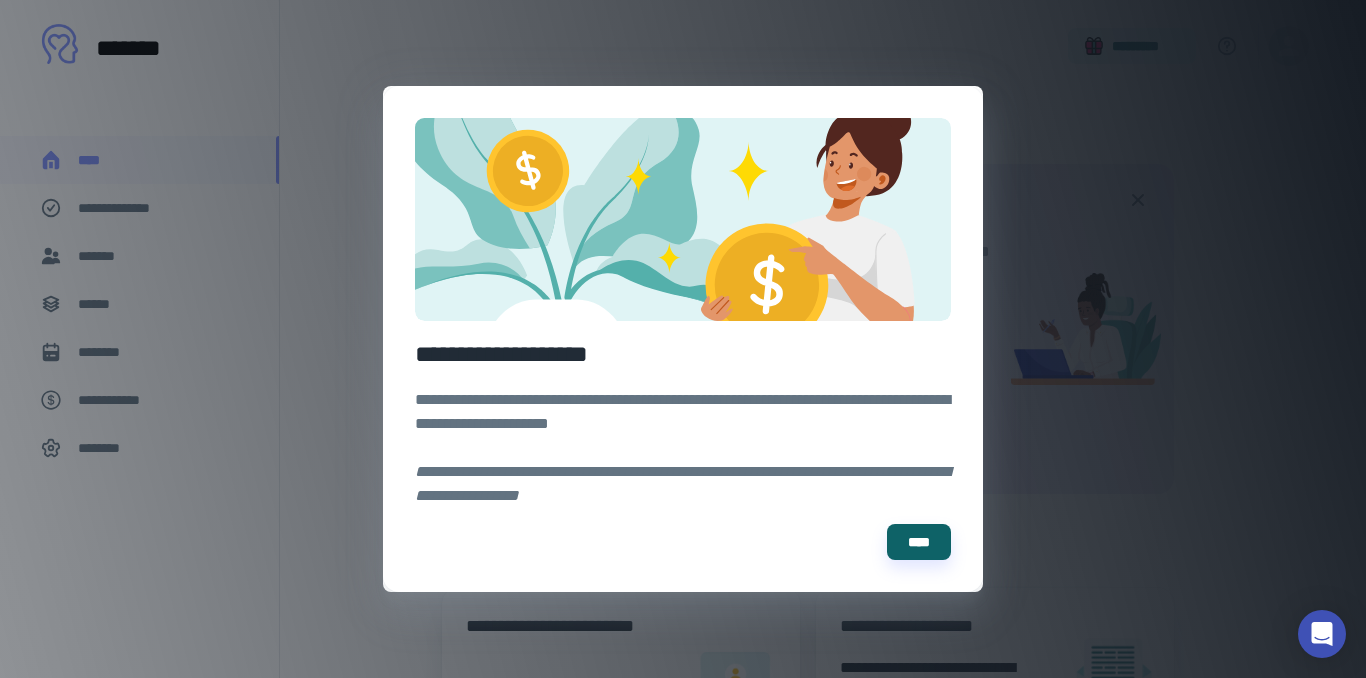 click on "**********" at bounding box center (683, 448) 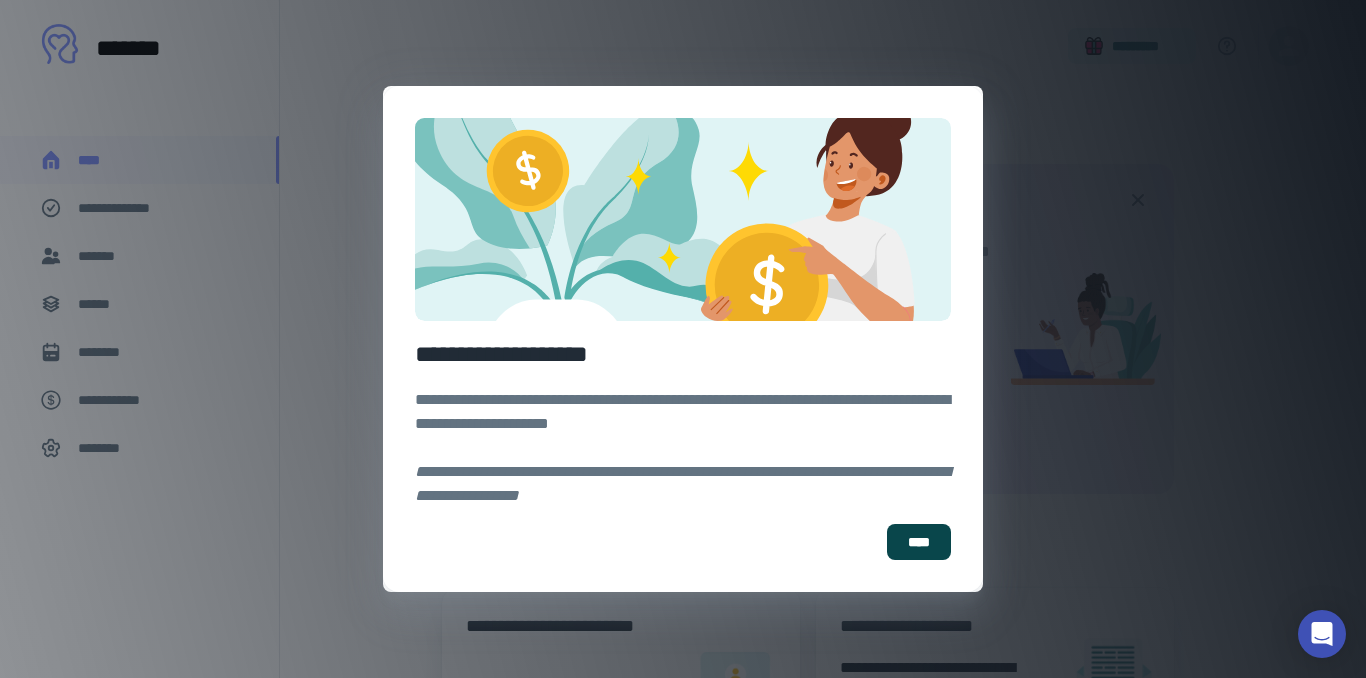 click on "****" at bounding box center (919, 542) 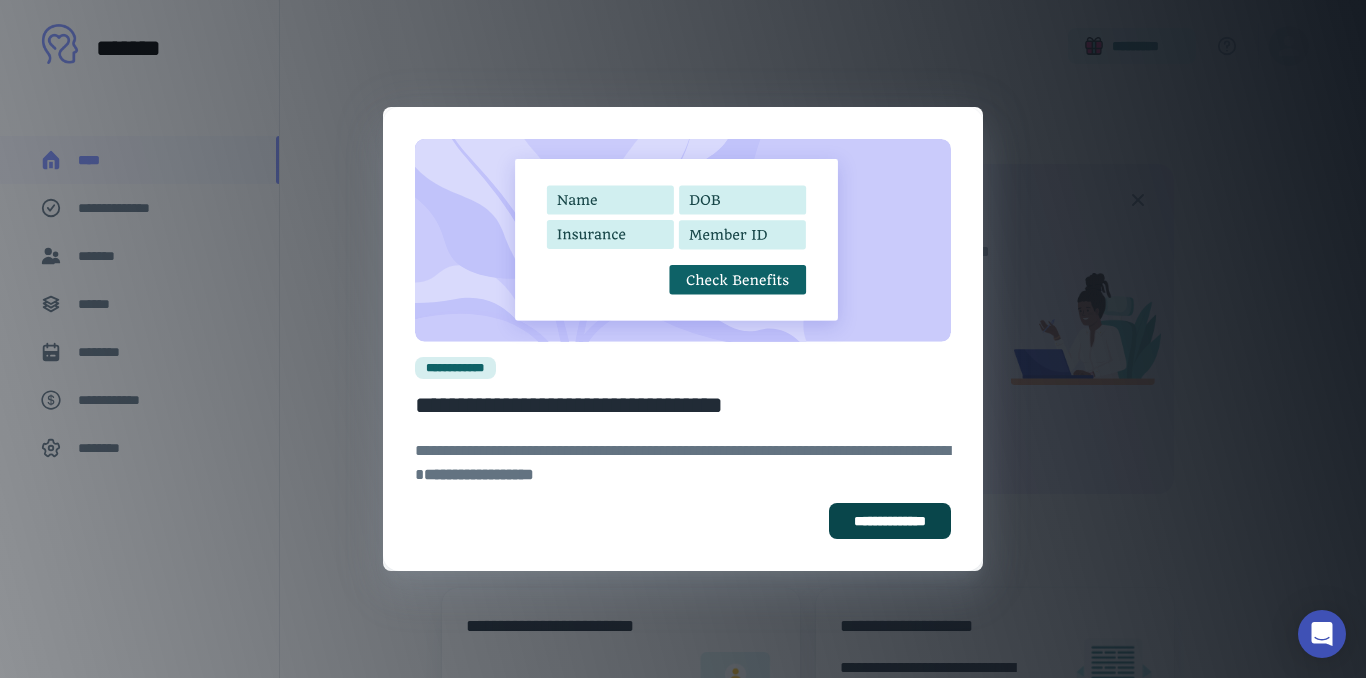 click on "**********" at bounding box center (890, 521) 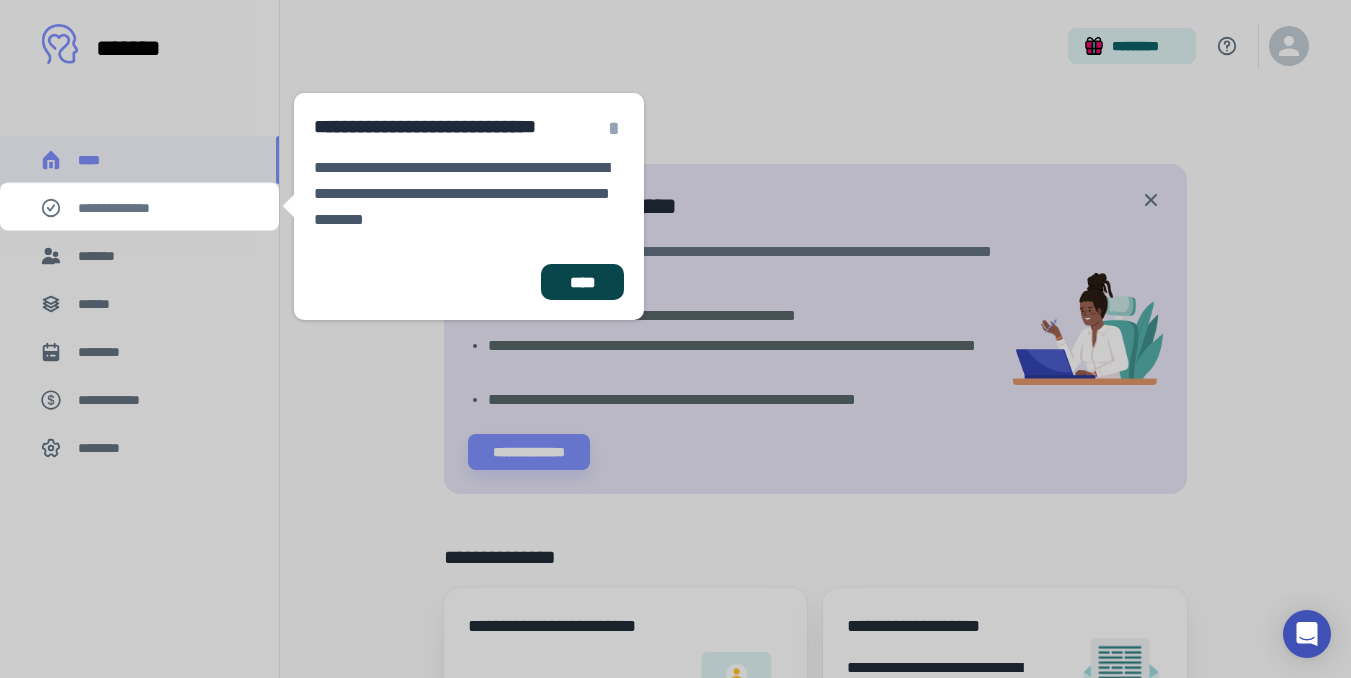 click on "****" at bounding box center [582, 282] 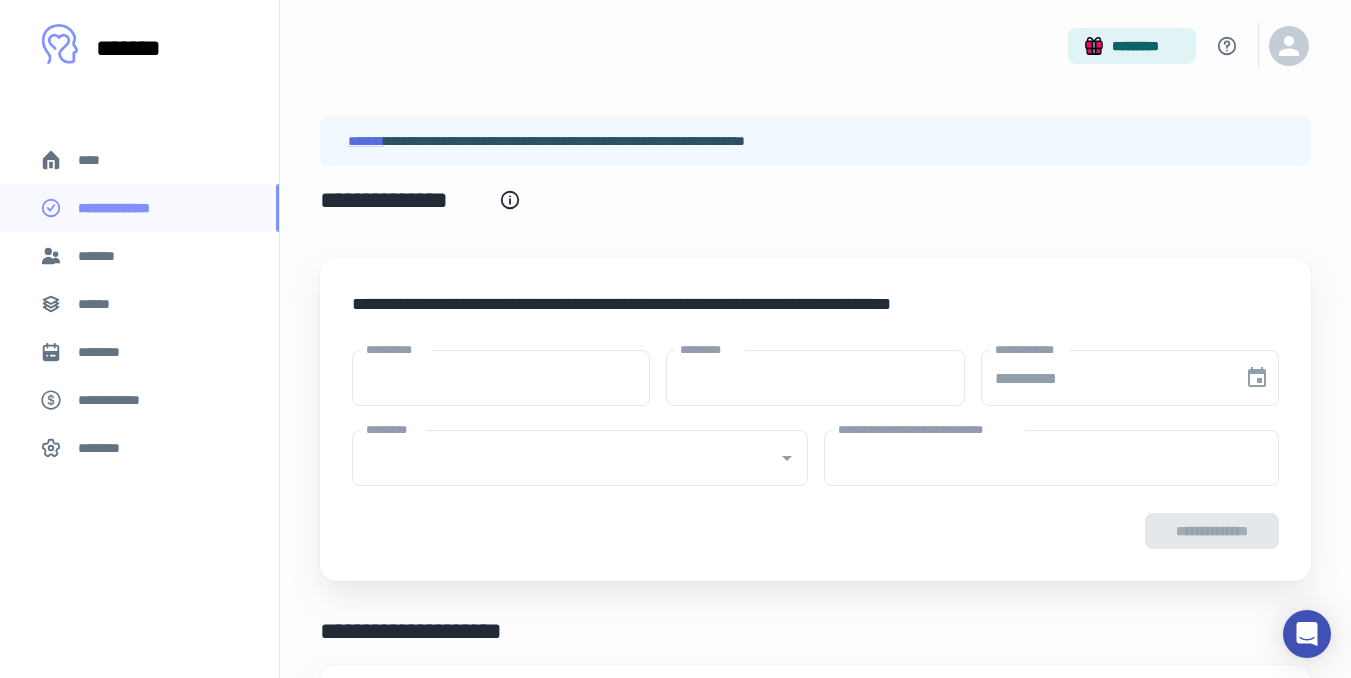 type on "****" 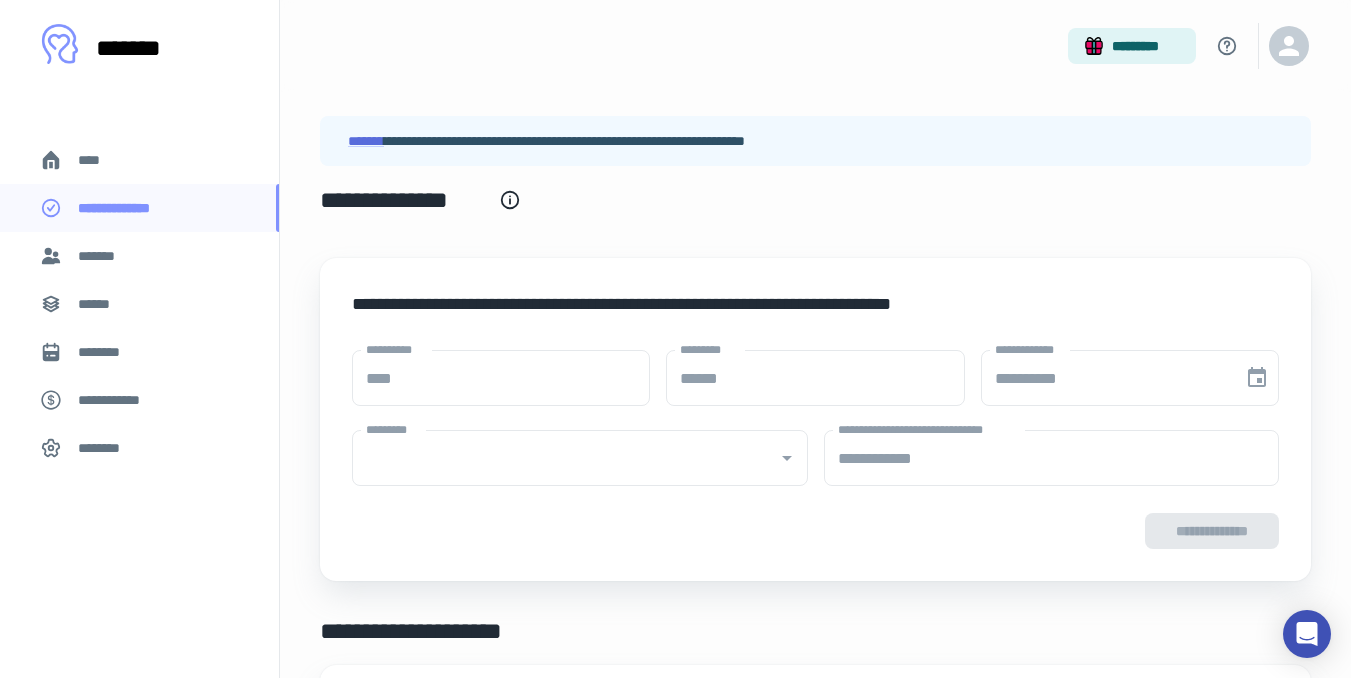 type on "**********" 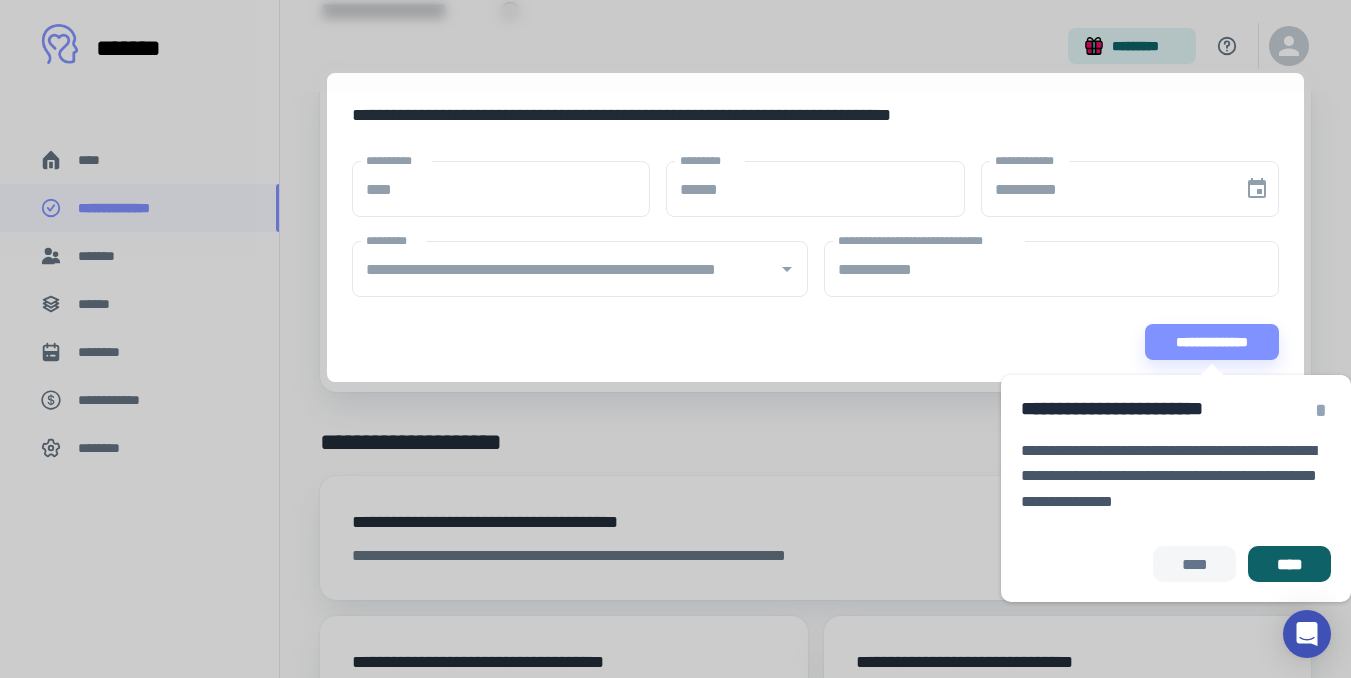 scroll, scrollTop: 192, scrollLeft: 0, axis: vertical 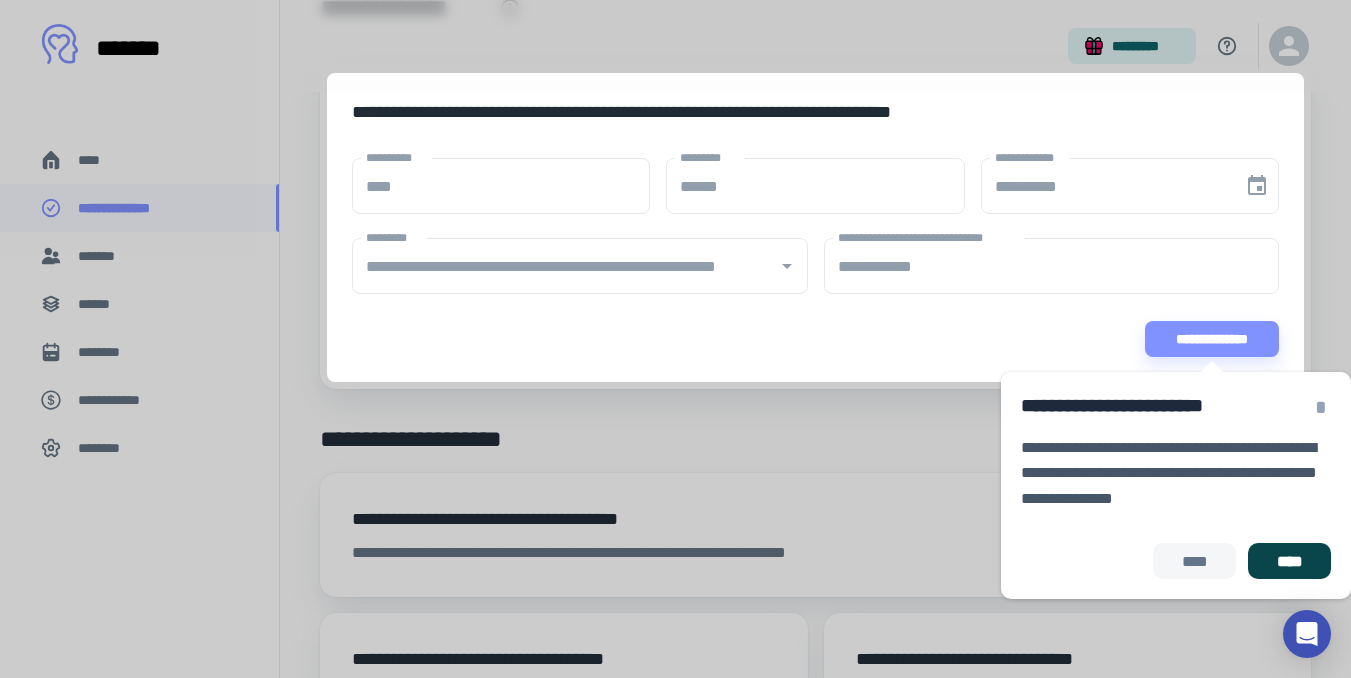 click on "****" at bounding box center [1289, 561] 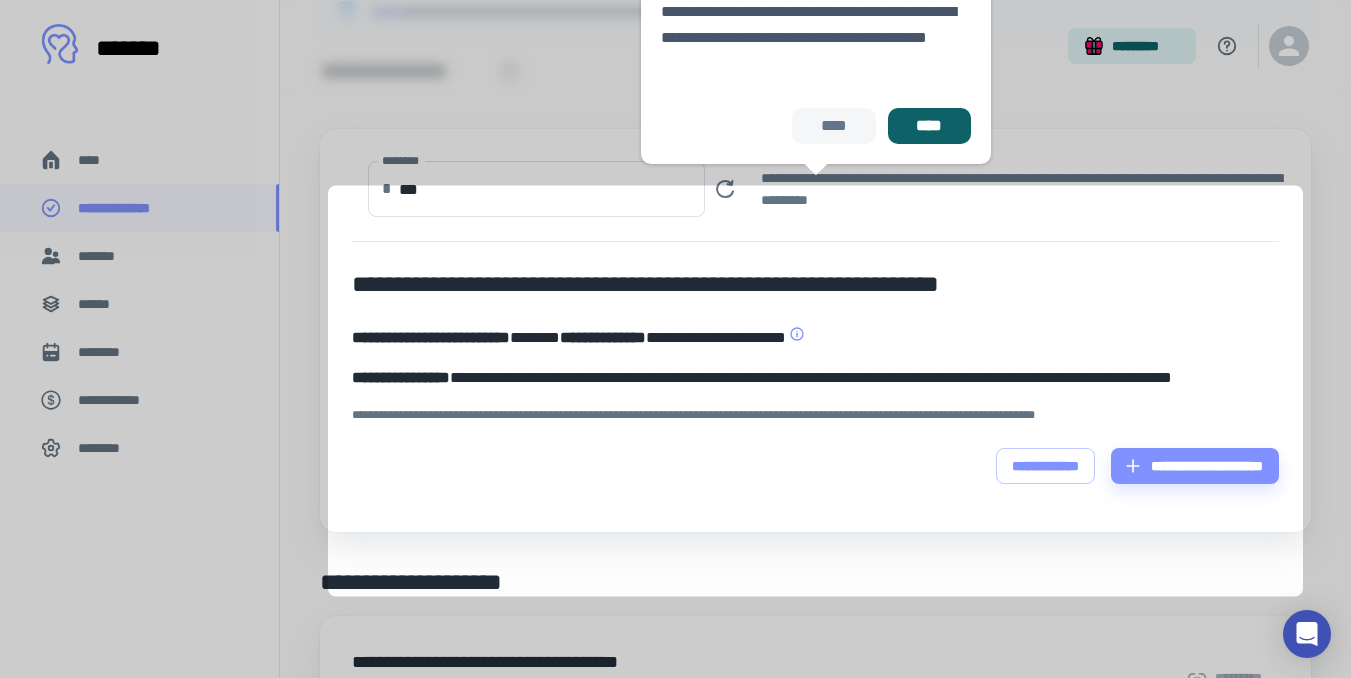 scroll, scrollTop: 80, scrollLeft: 0, axis: vertical 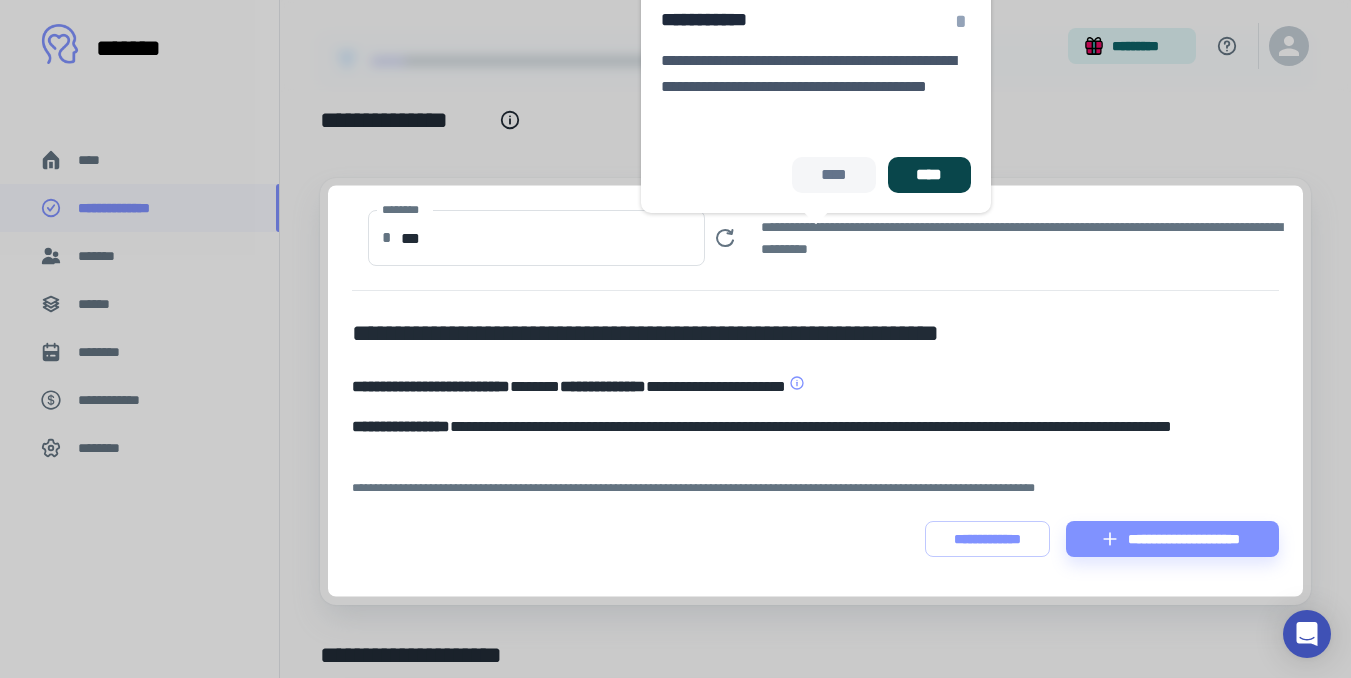 click on "****" at bounding box center [929, 175] 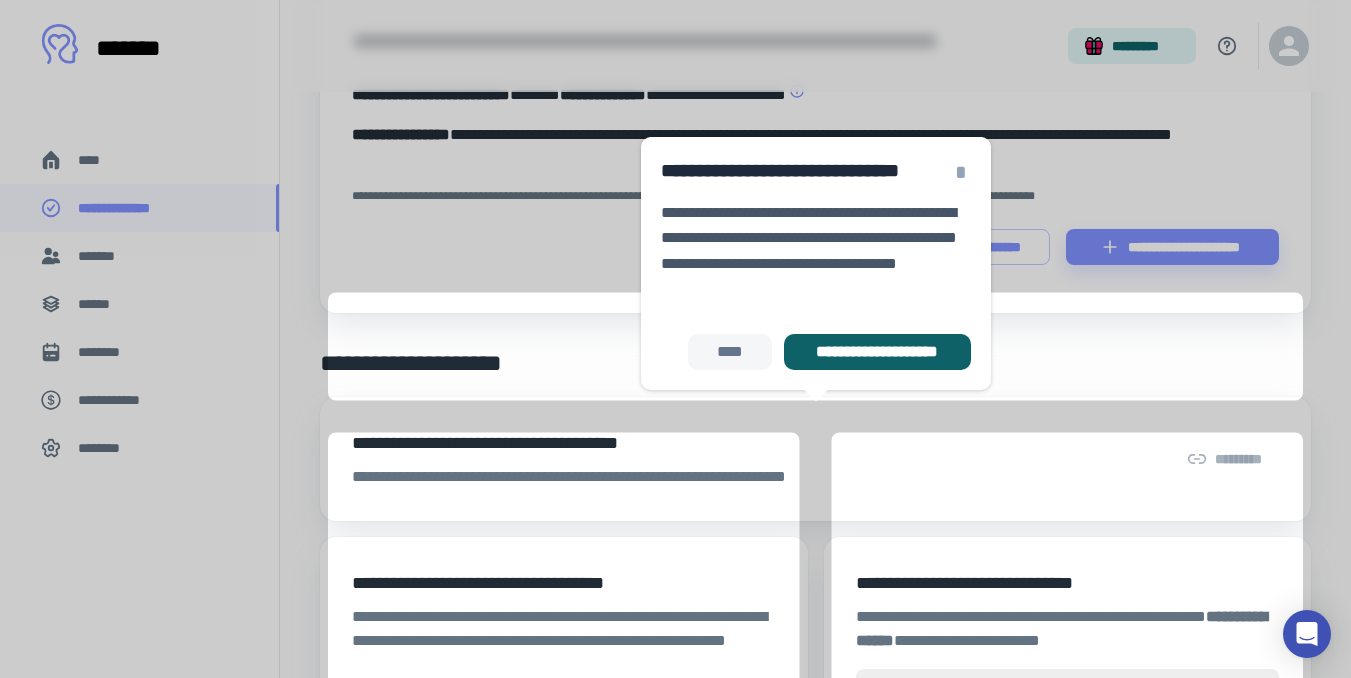 scroll, scrollTop: 492, scrollLeft: 0, axis: vertical 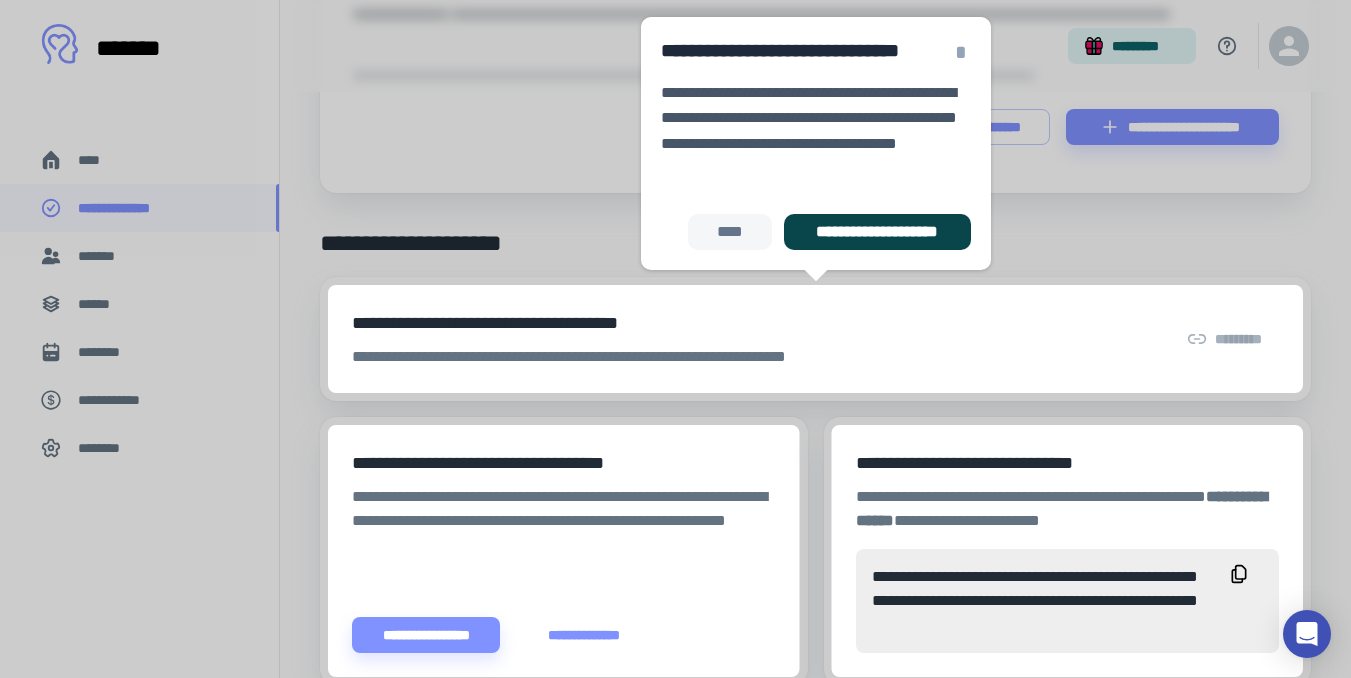 click on "**********" at bounding box center [877, 232] 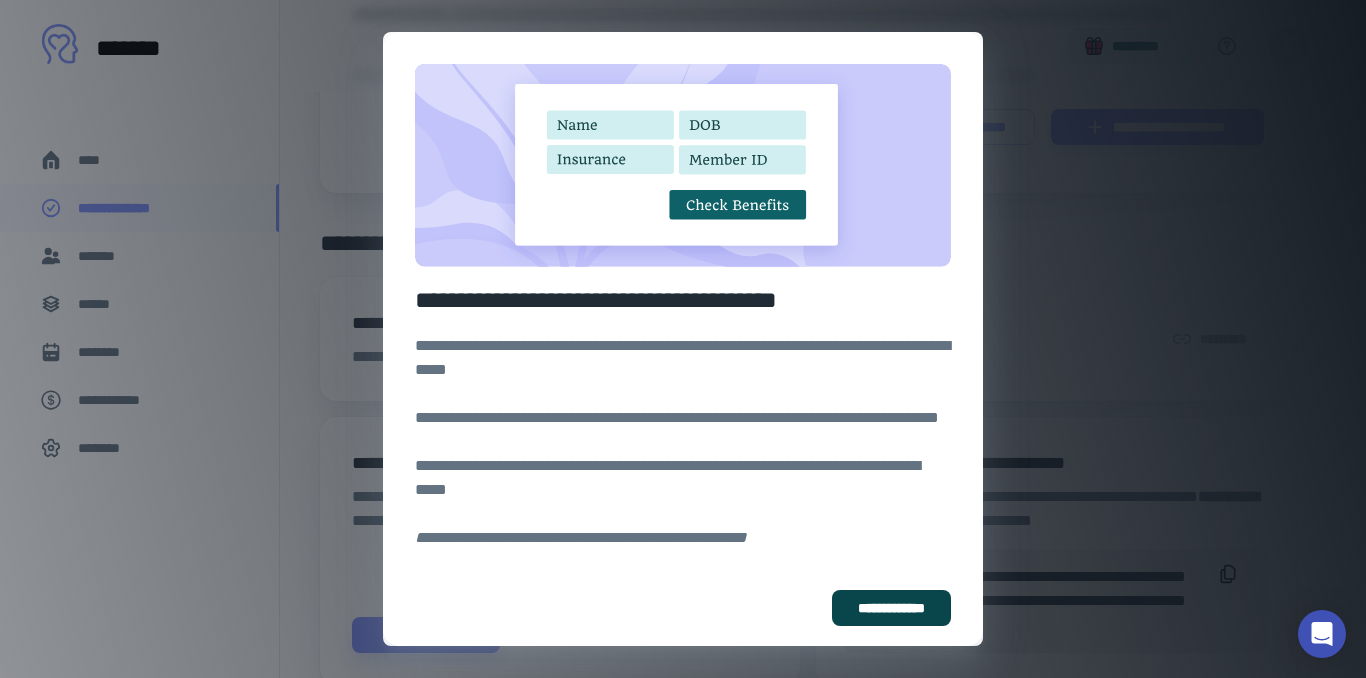 click on "**********" at bounding box center [891, 608] 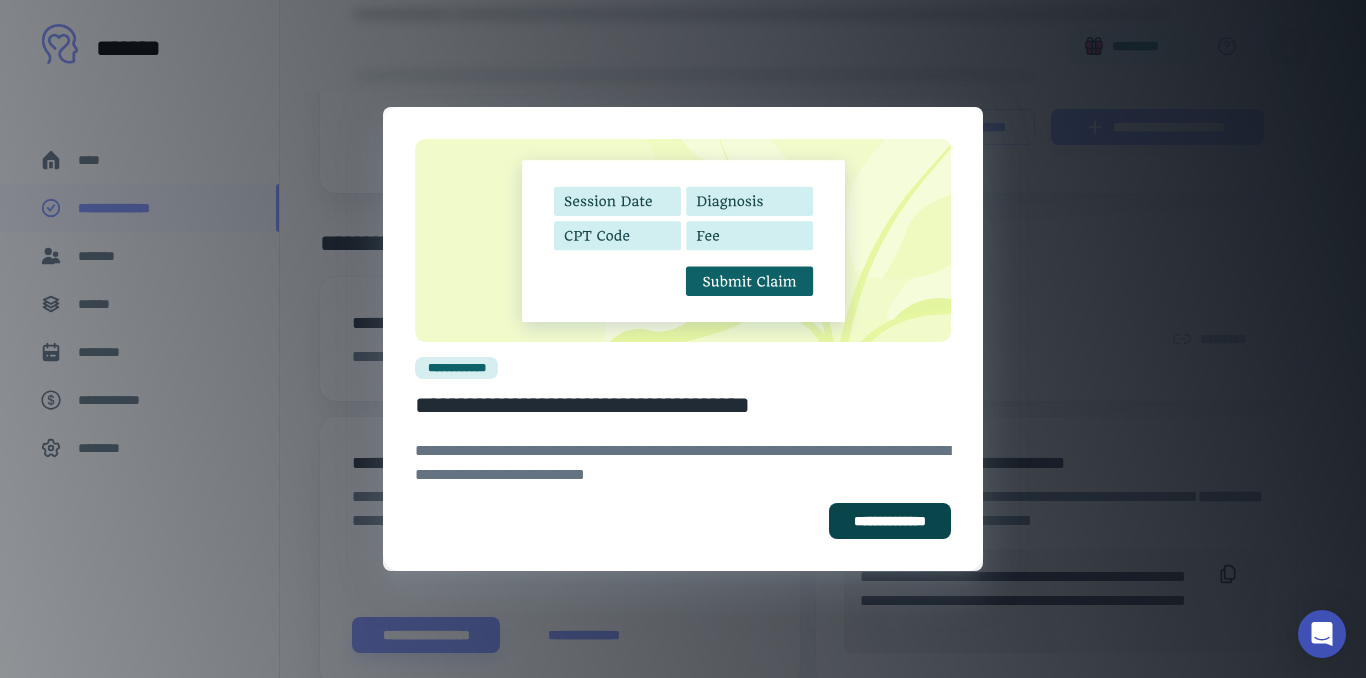 click on "**********" at bounding box center (890, 521) 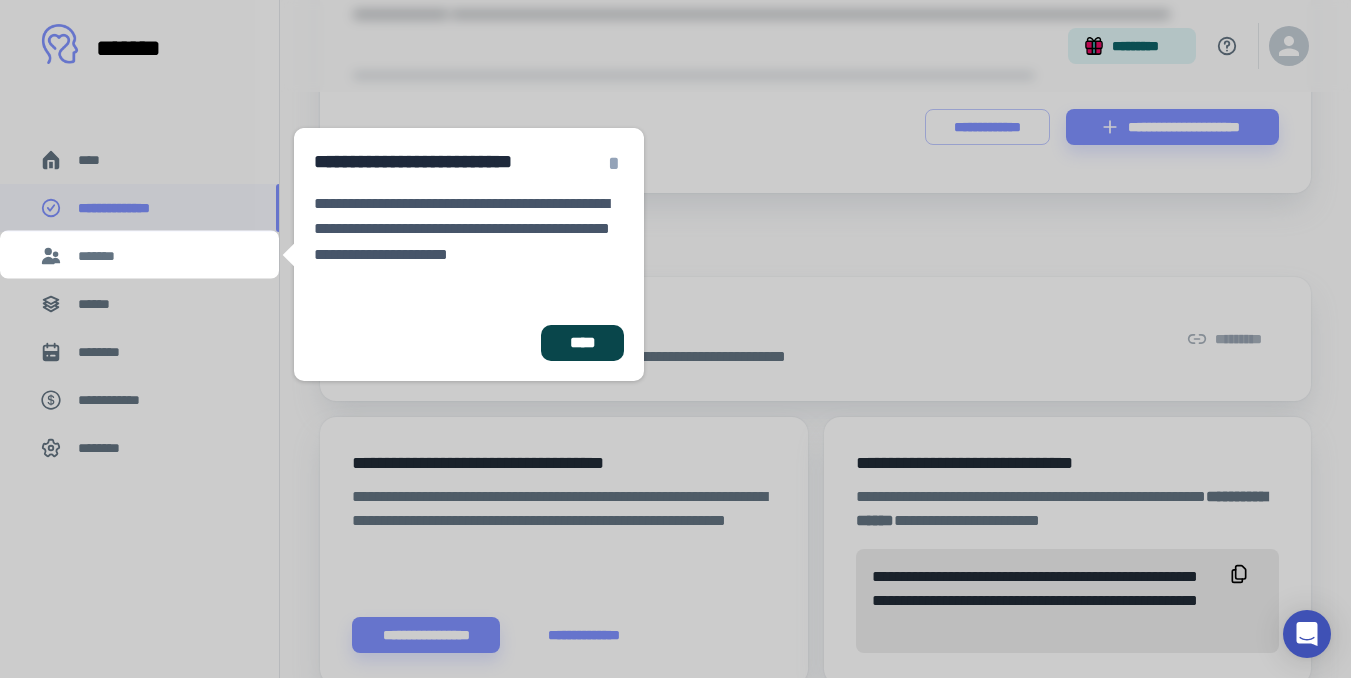 click on "****" at bounding box center (582, 343) 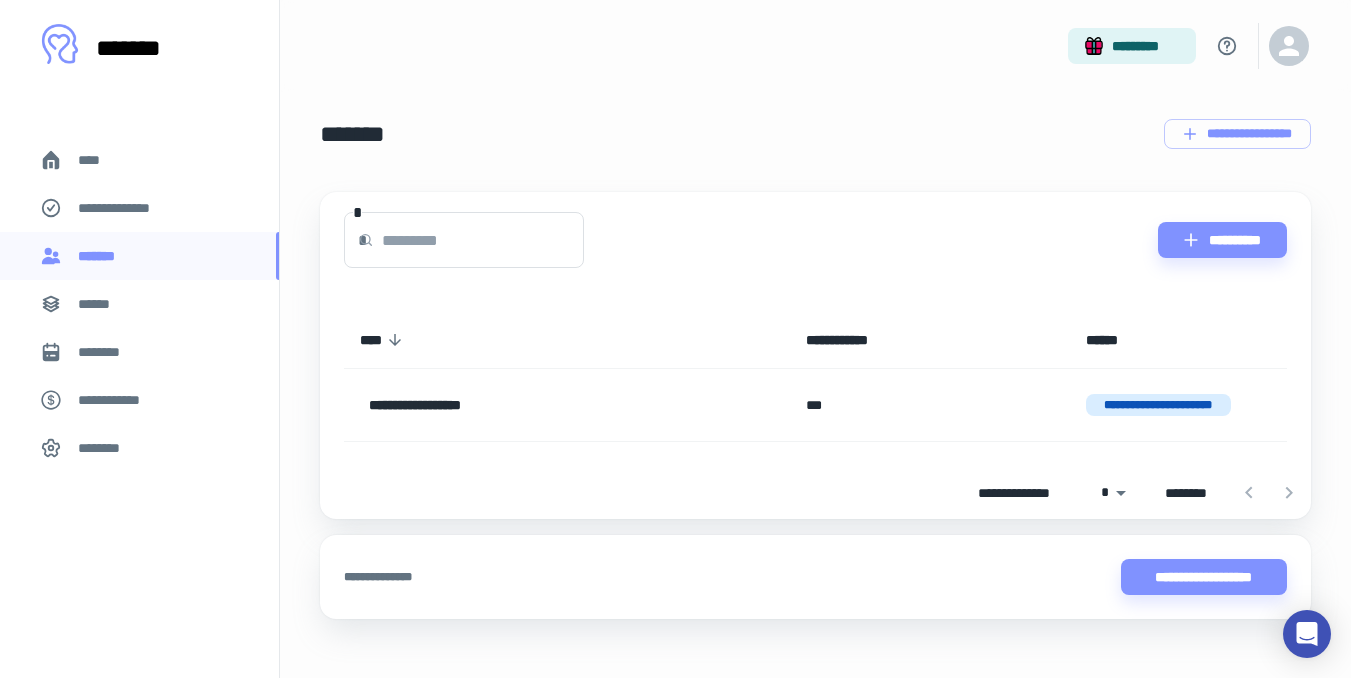 scroll, scrollTop: 21, scrollLeft: 0, axis: vertical 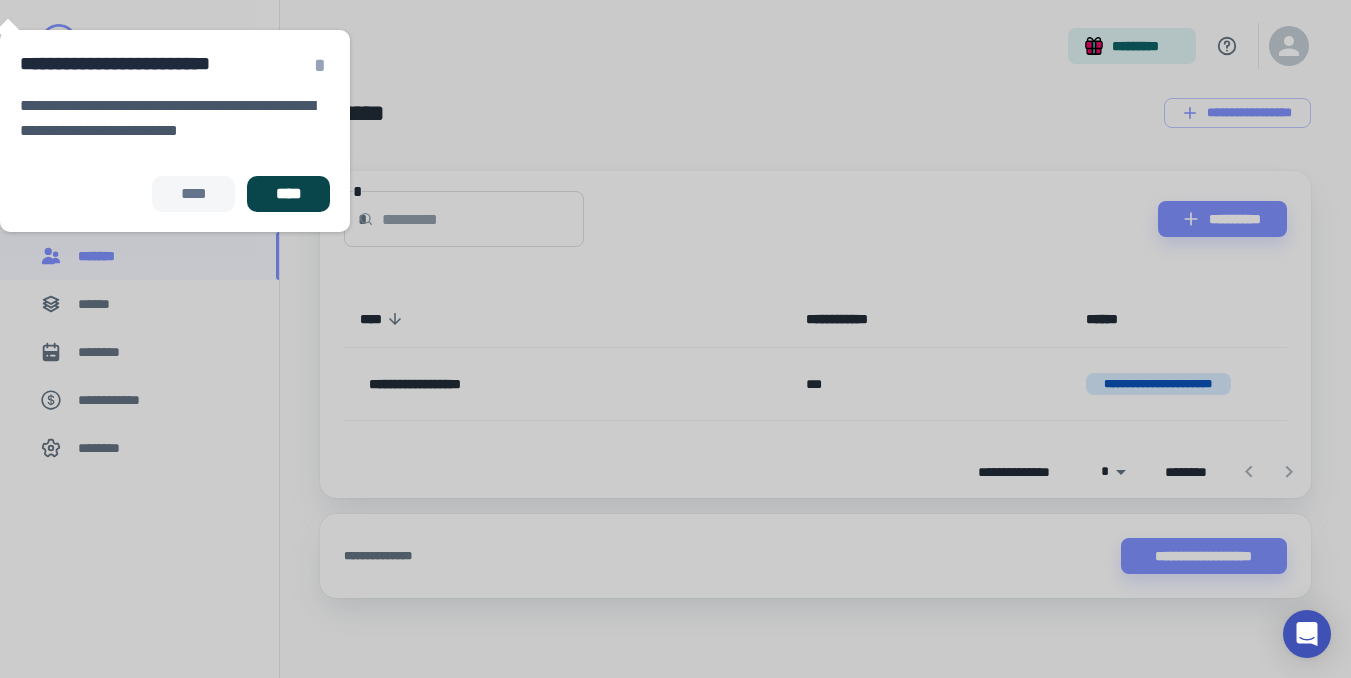 click on "****" at bounding box center (288, 194) 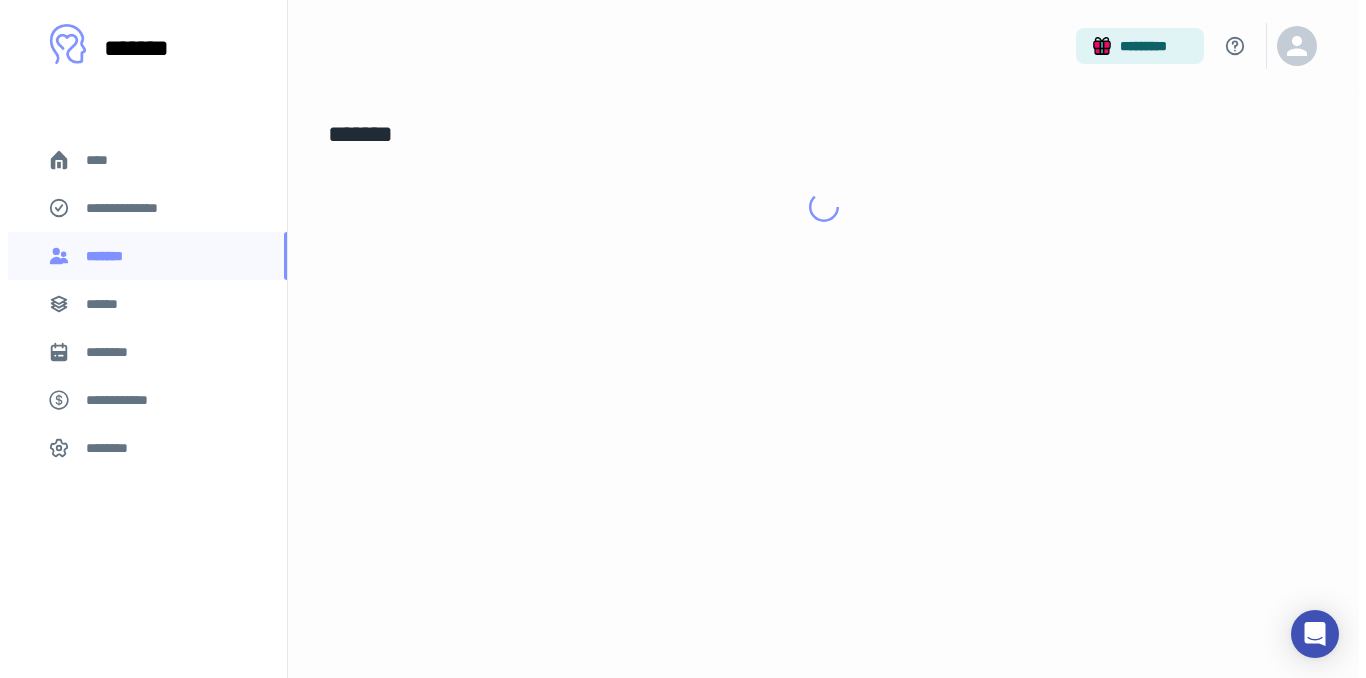 scroll, scrollTop: 0, scrollLeft: 0, axis: both 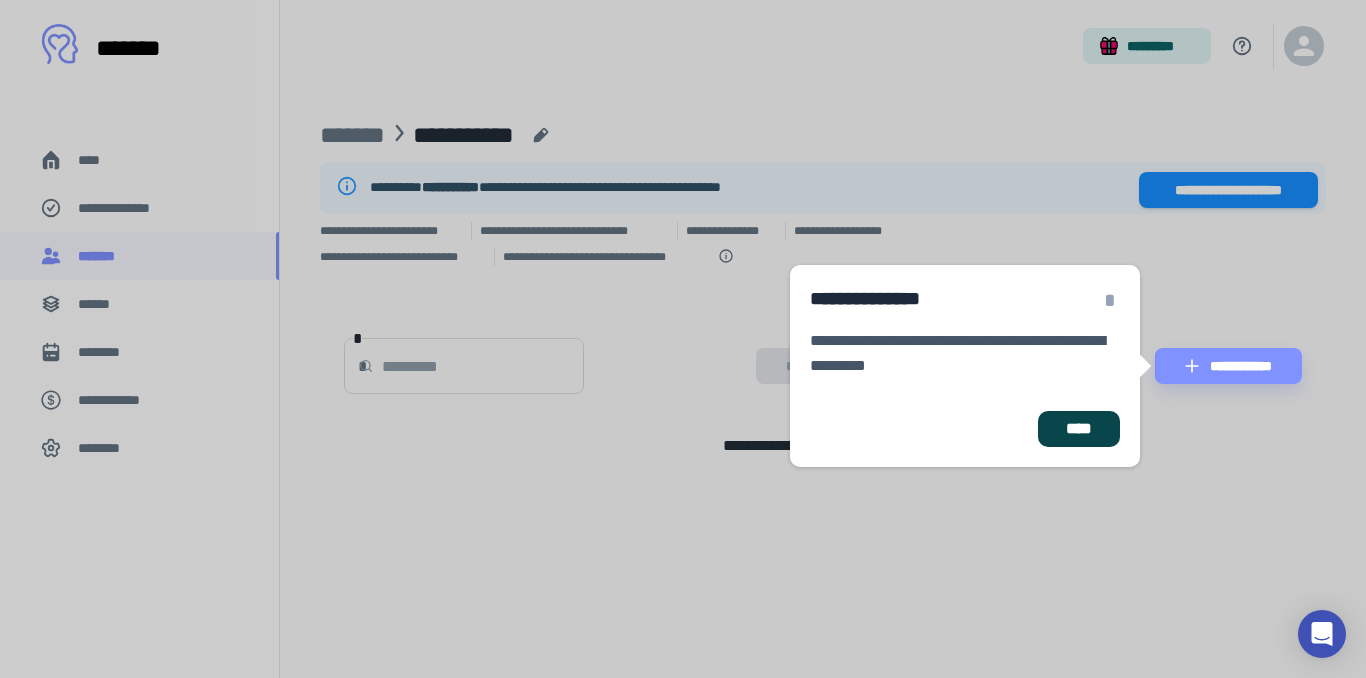 click on "****" at bounding box center (1079, 429) 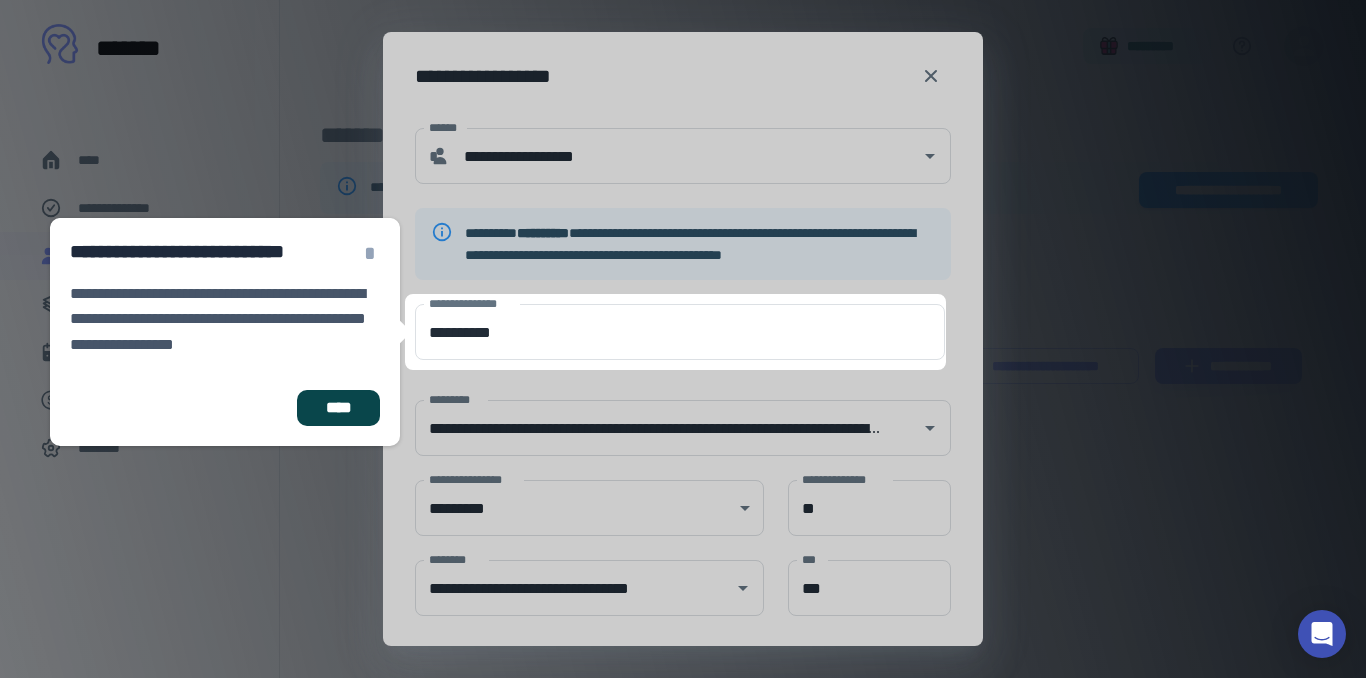 click on "****" at bounding box center (338, 408) 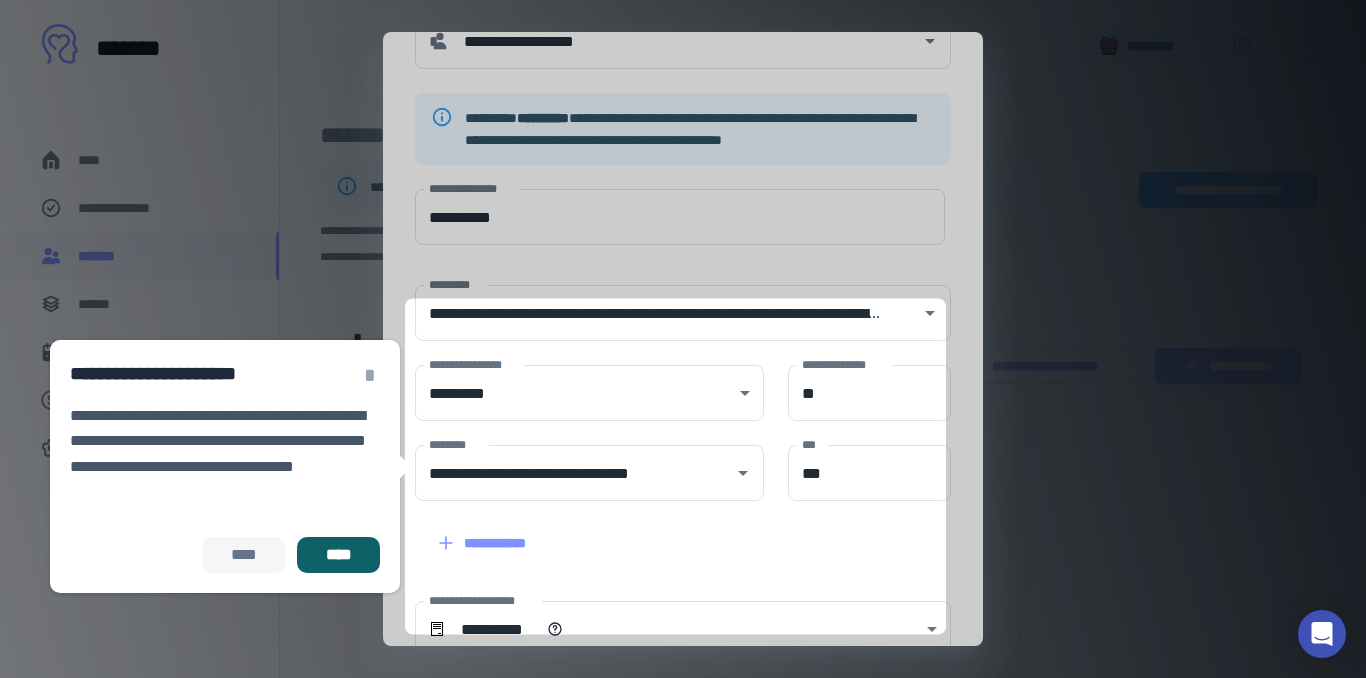 scroll, scrollTop: 179, scrollLeft: 0, axis: vertical 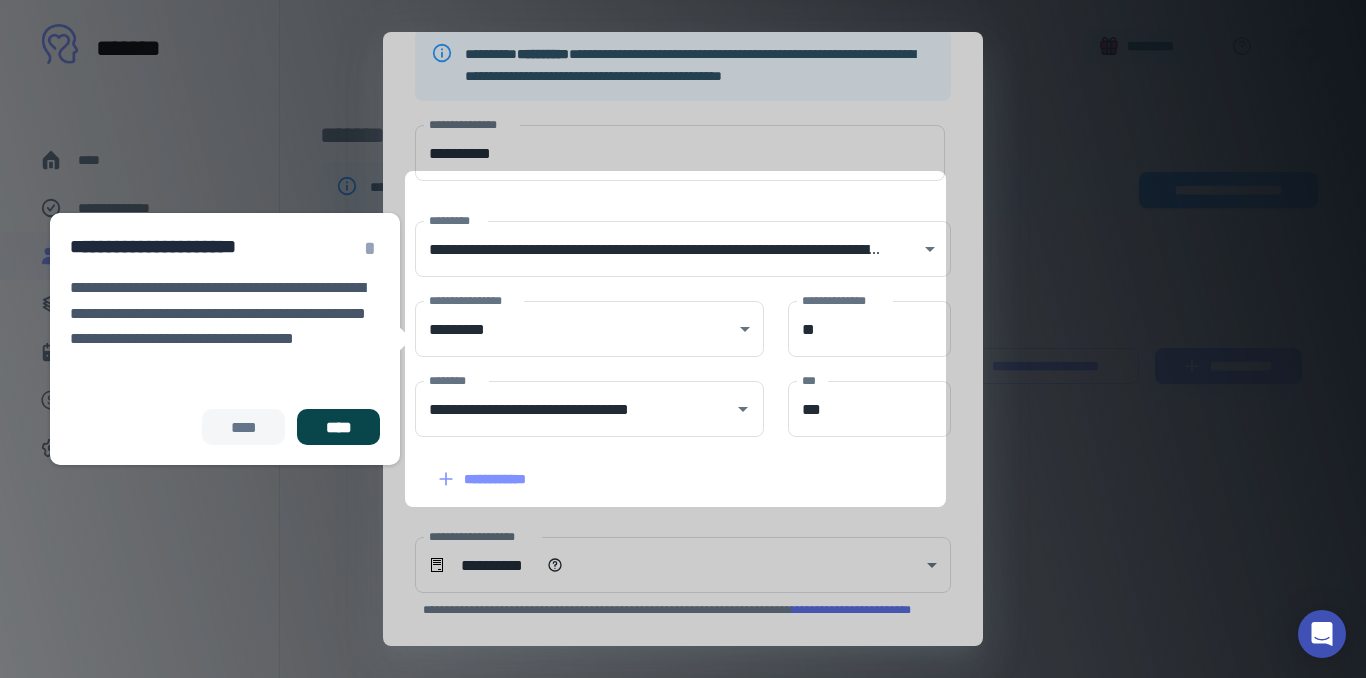 click on "****" at bounding box center [338, 427] 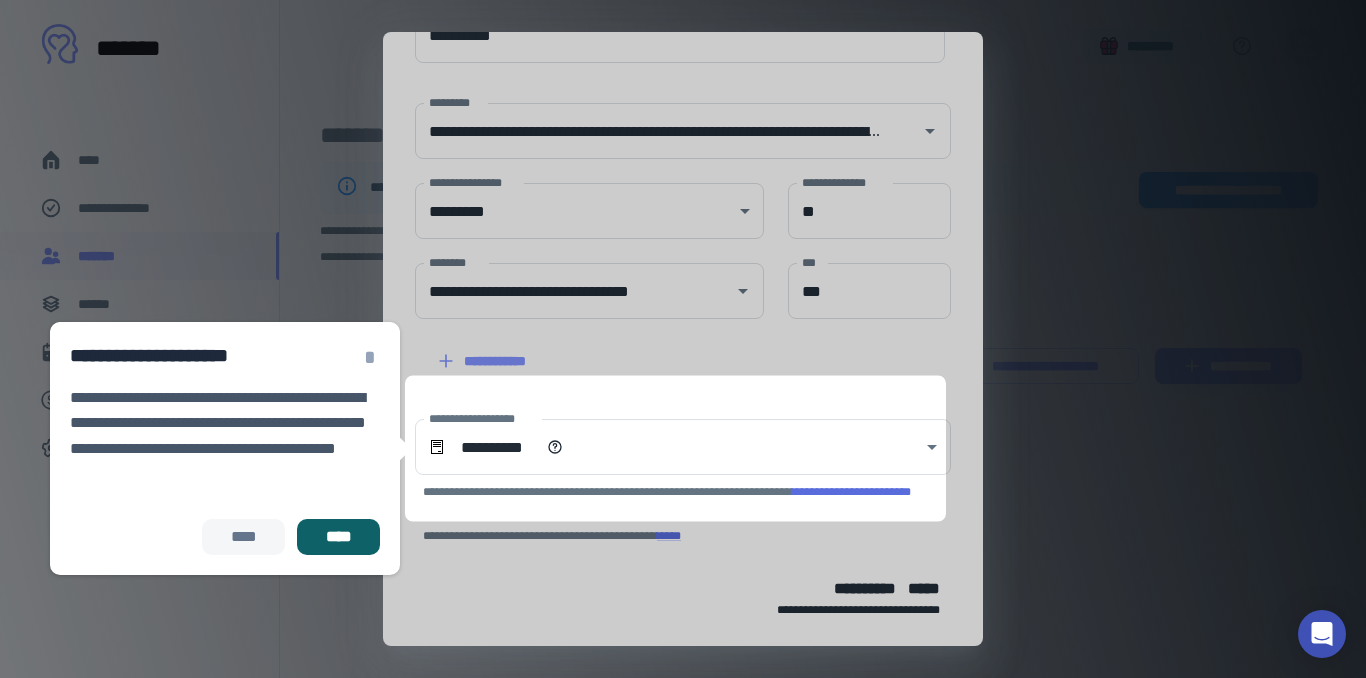 scroll, scrollTop: 386, scrollLeft: 0, axis: vertical 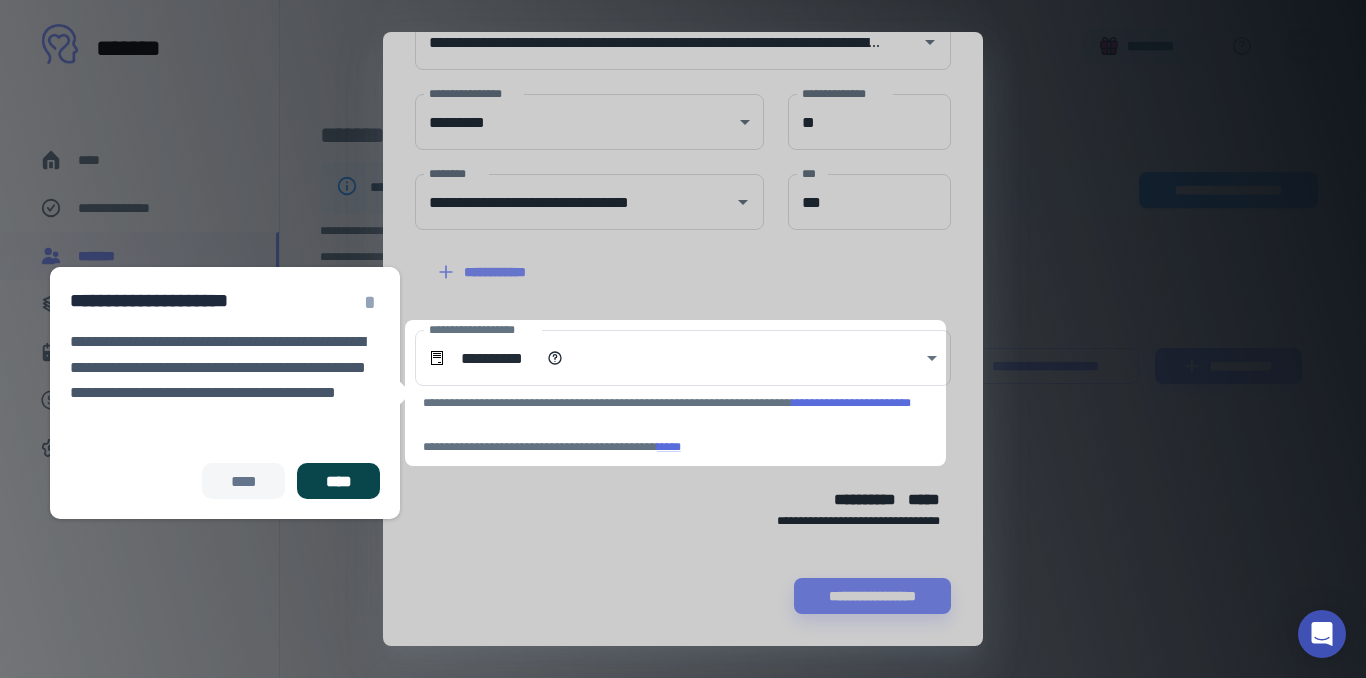 click on "****" at bounding box center (338, 481) 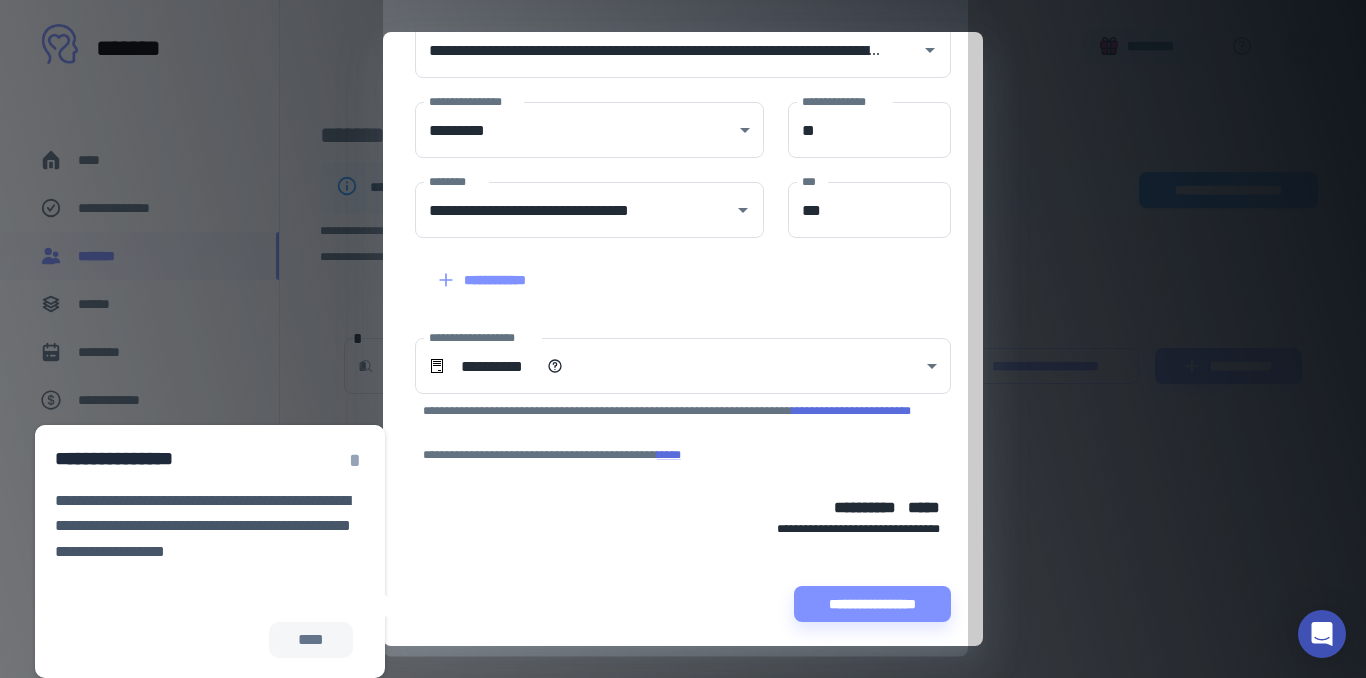 scroll, scrollTop: 374, scrollLeft: 0, axis: vertical 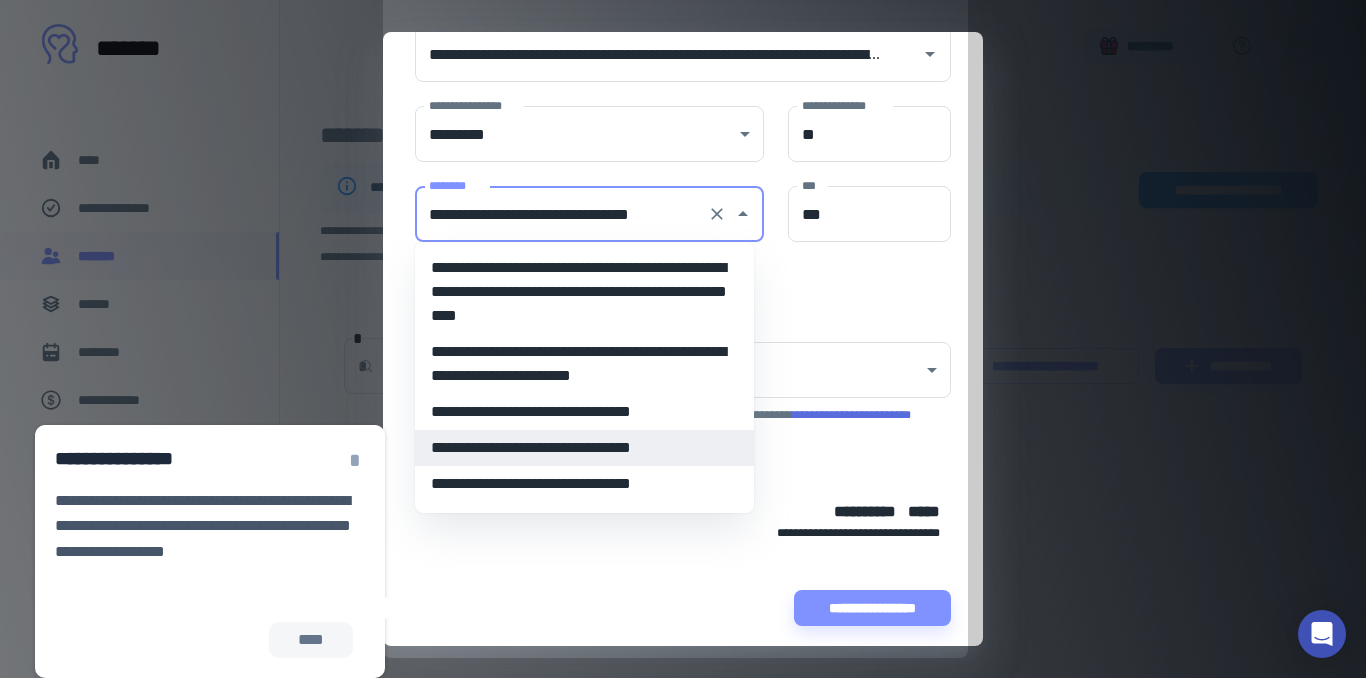 click on "**********" at bounding box center (561, 214) 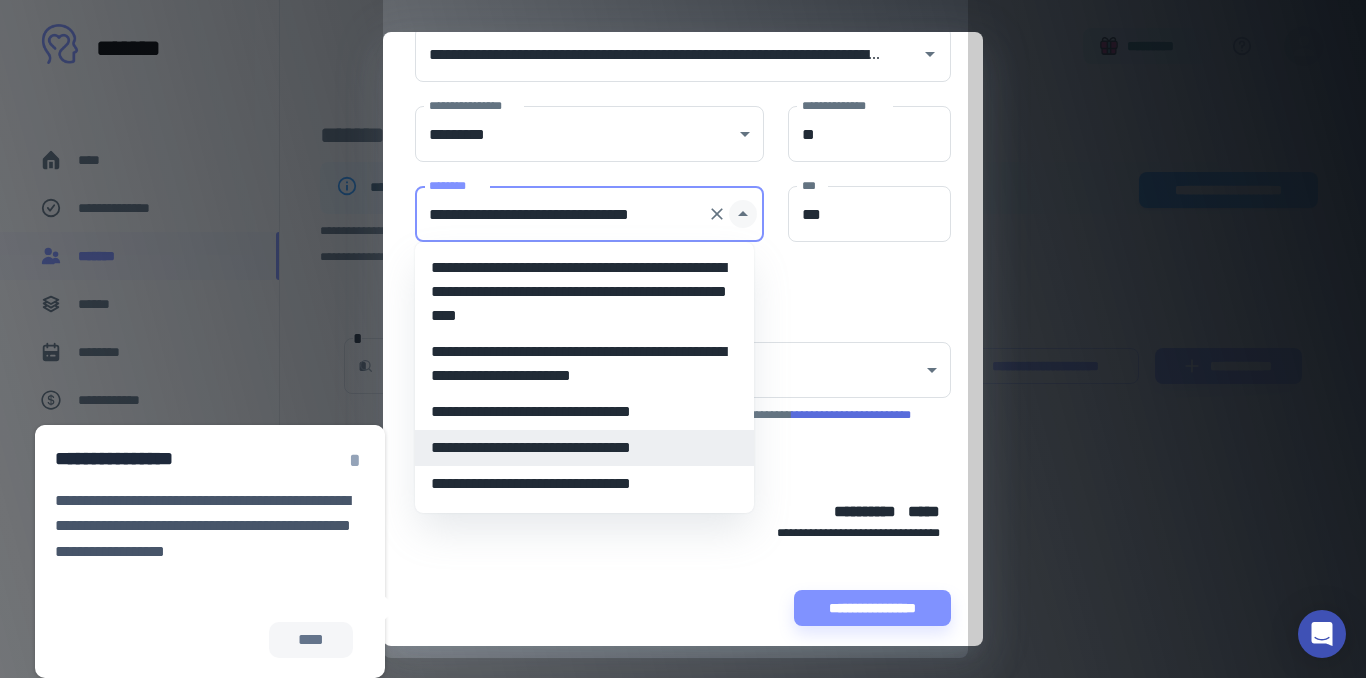 click 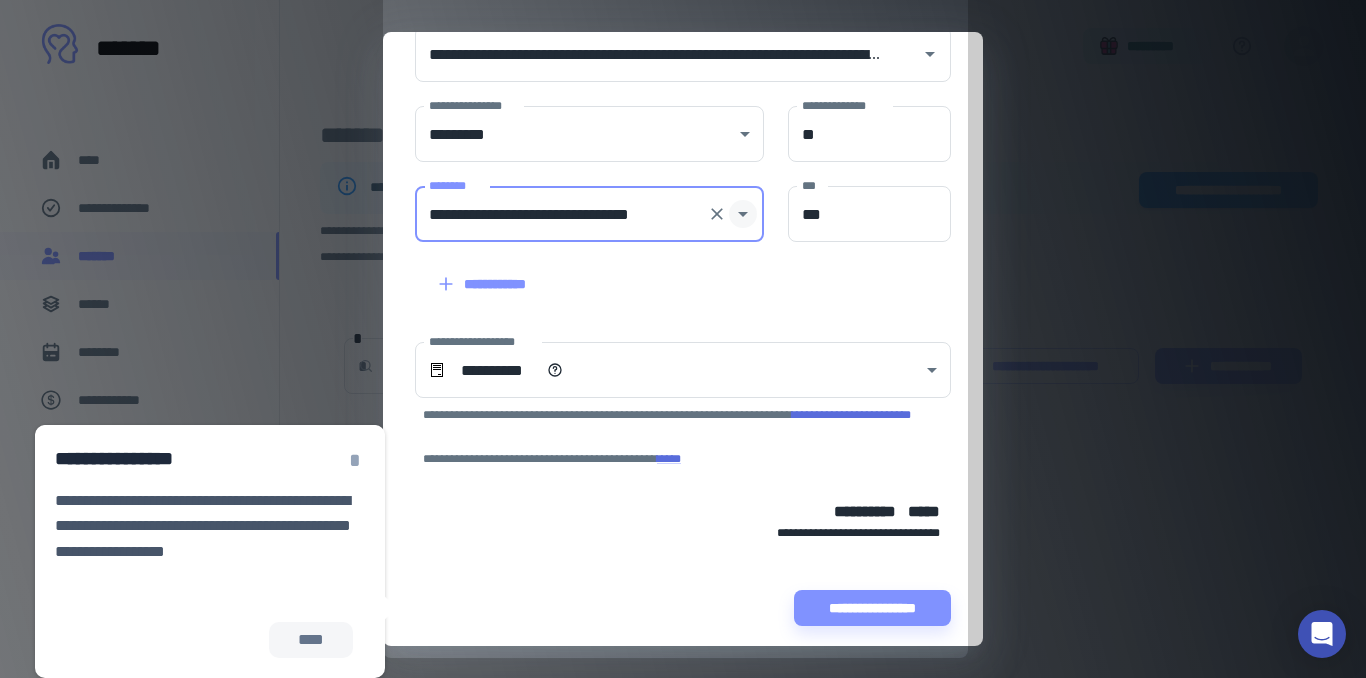 click 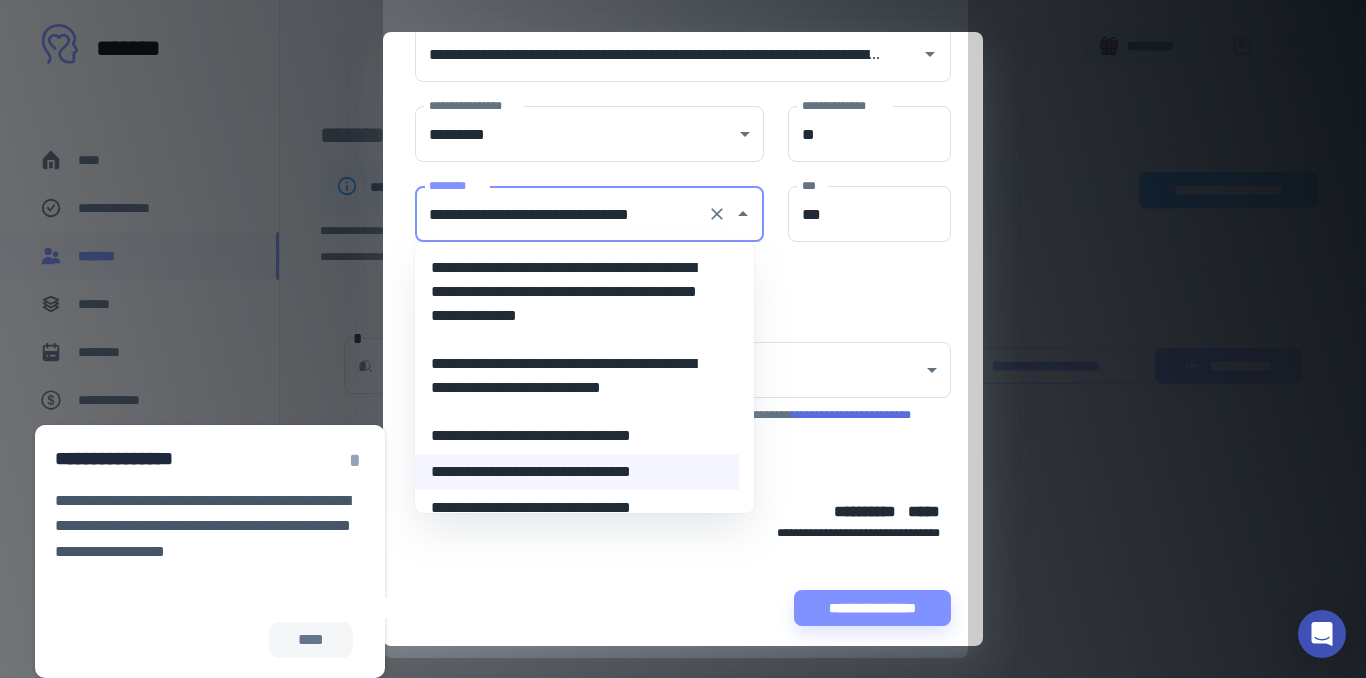 click on "**********" at bounding box center [577, 508] 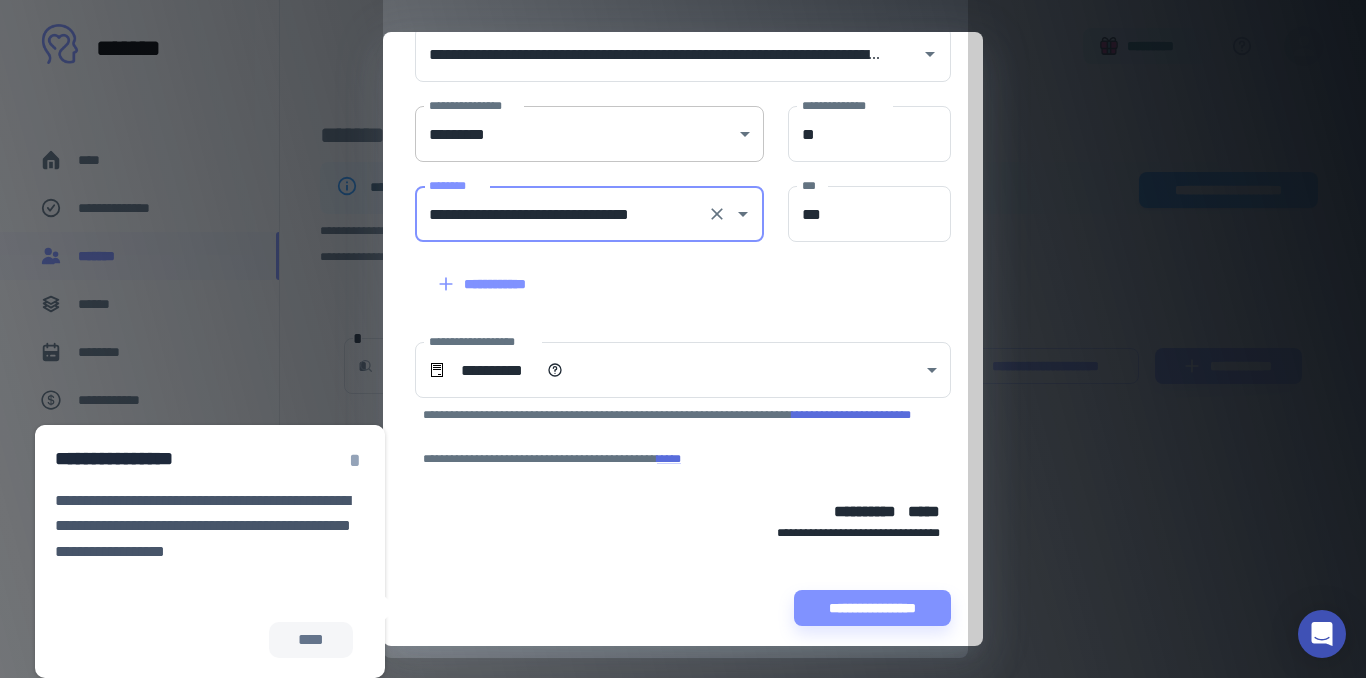 click on "**********" at bounding box center (683, 339) 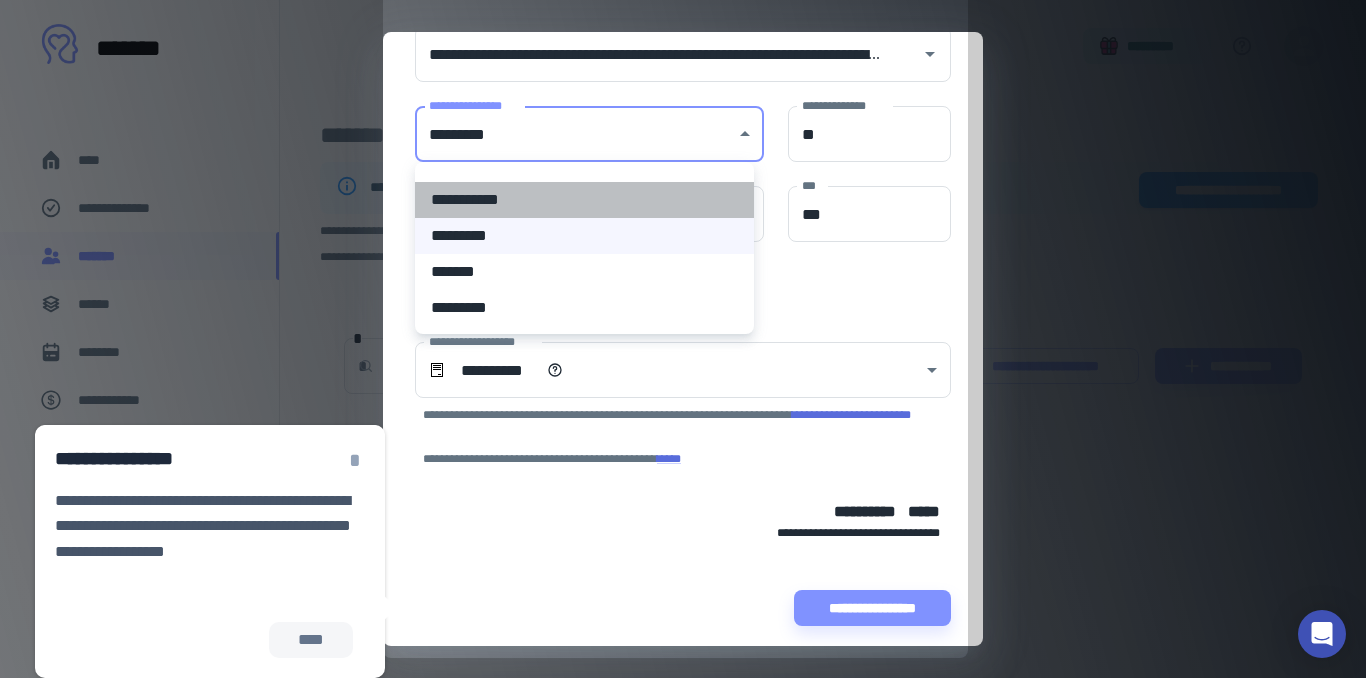 click on "**********" at bounding box center [584, 200] 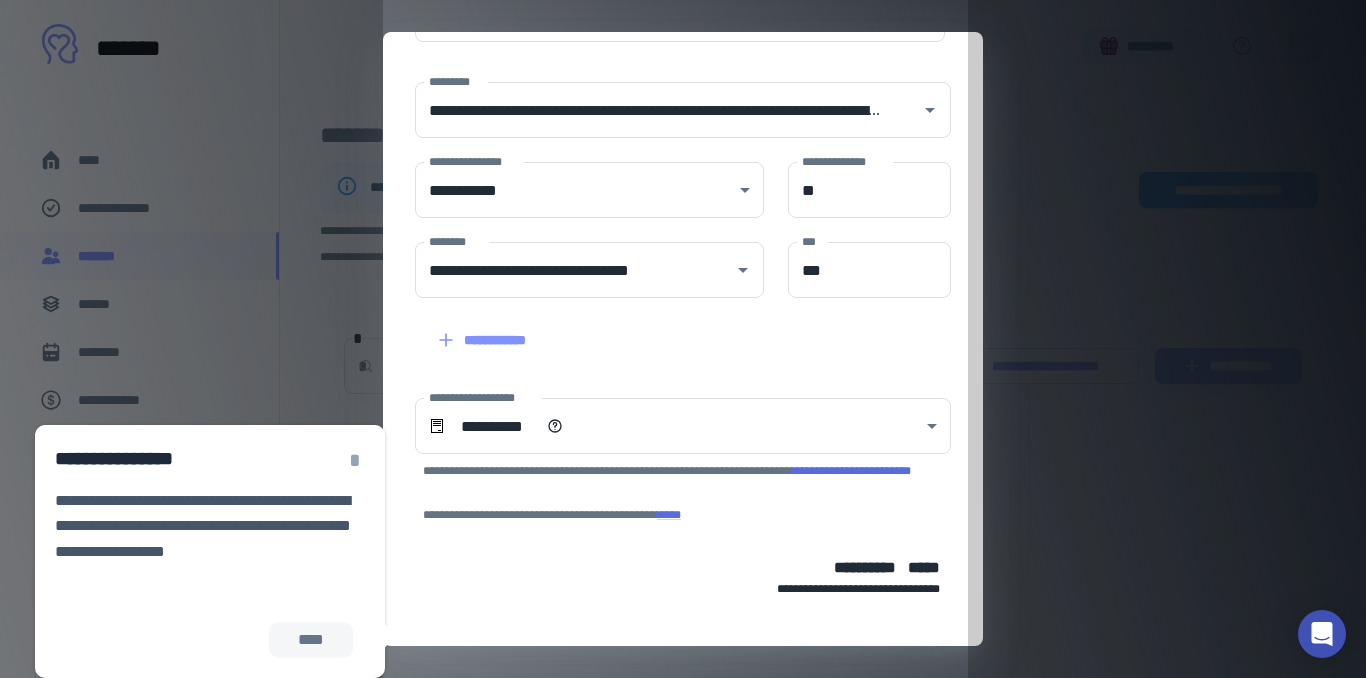 scroll, scrollTop: 386, scrollLeft: 0, axis: vertical 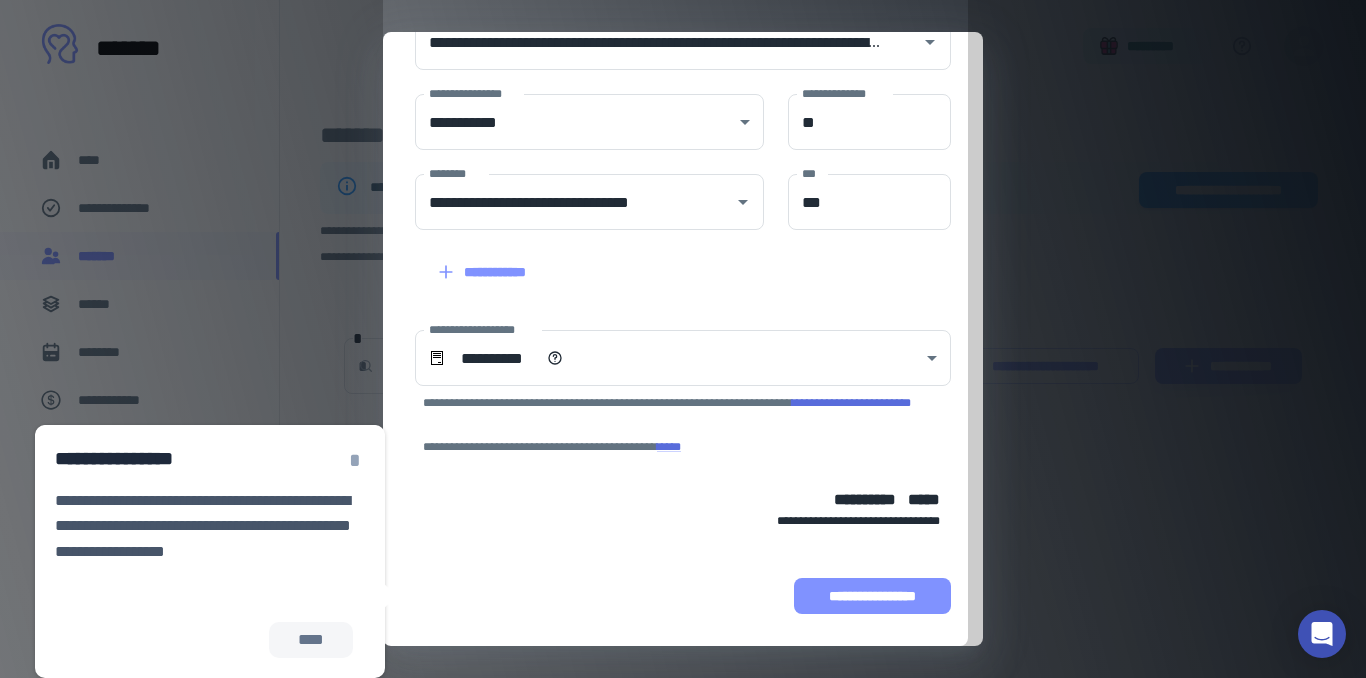 click on "**********" at bounding box center (872, 596) 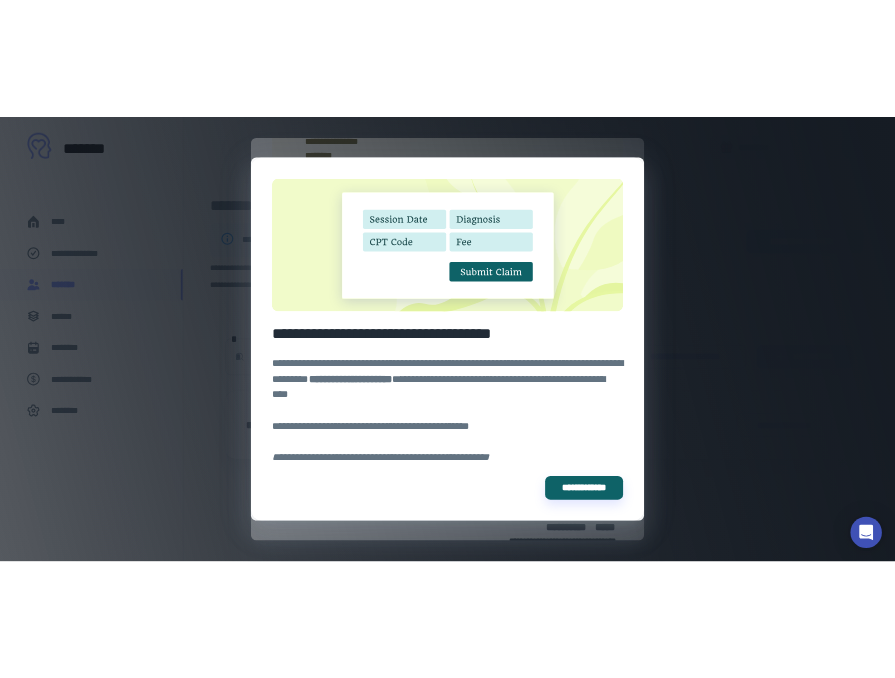 scroll, scrollTop: 512, scrollLeft: 0, axis: vertical 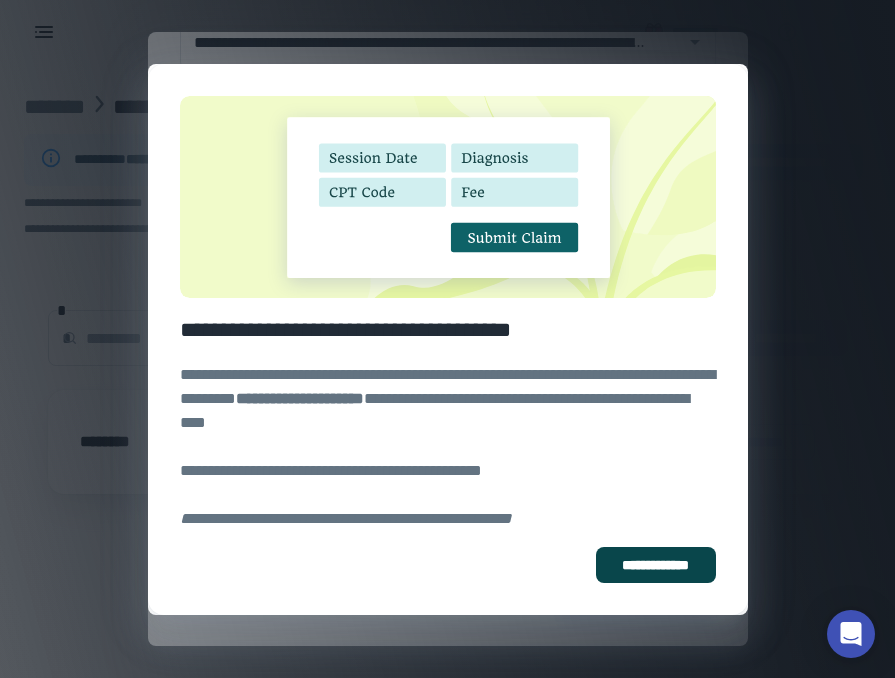click on "**********" at bounding box center (655, 565) 